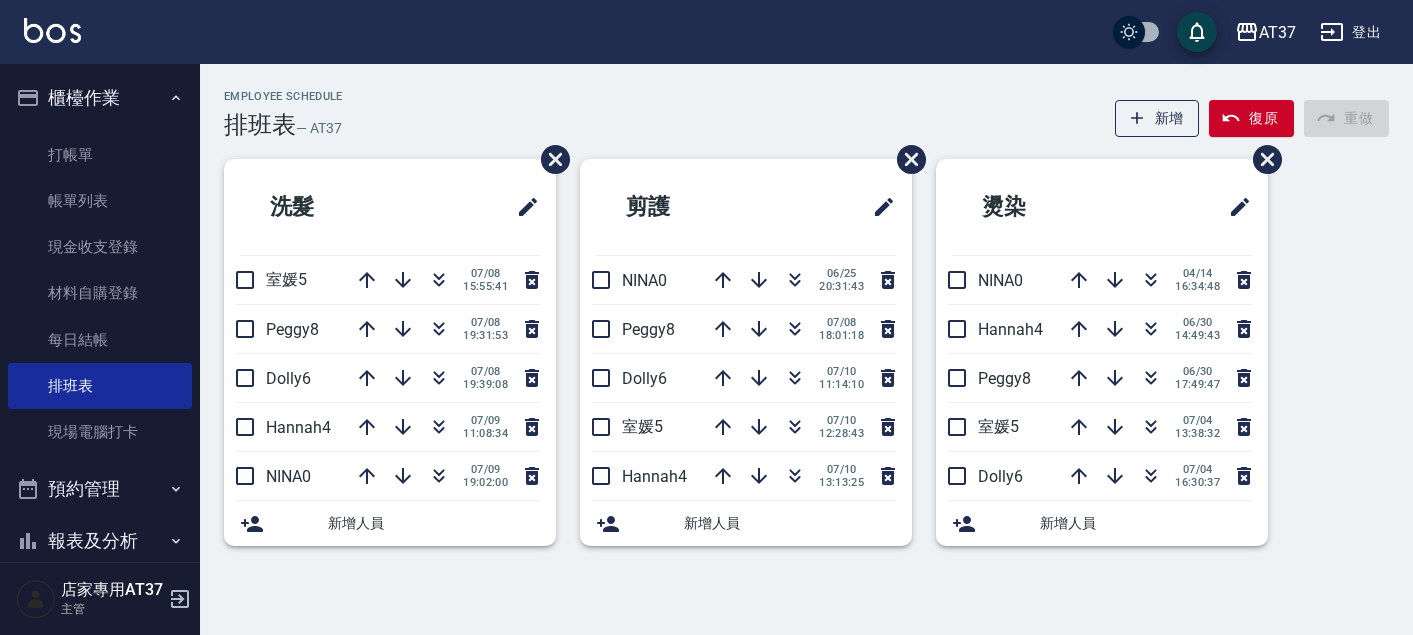 scroll, scrollTop: 0, scrollLeft: 0, axis: both 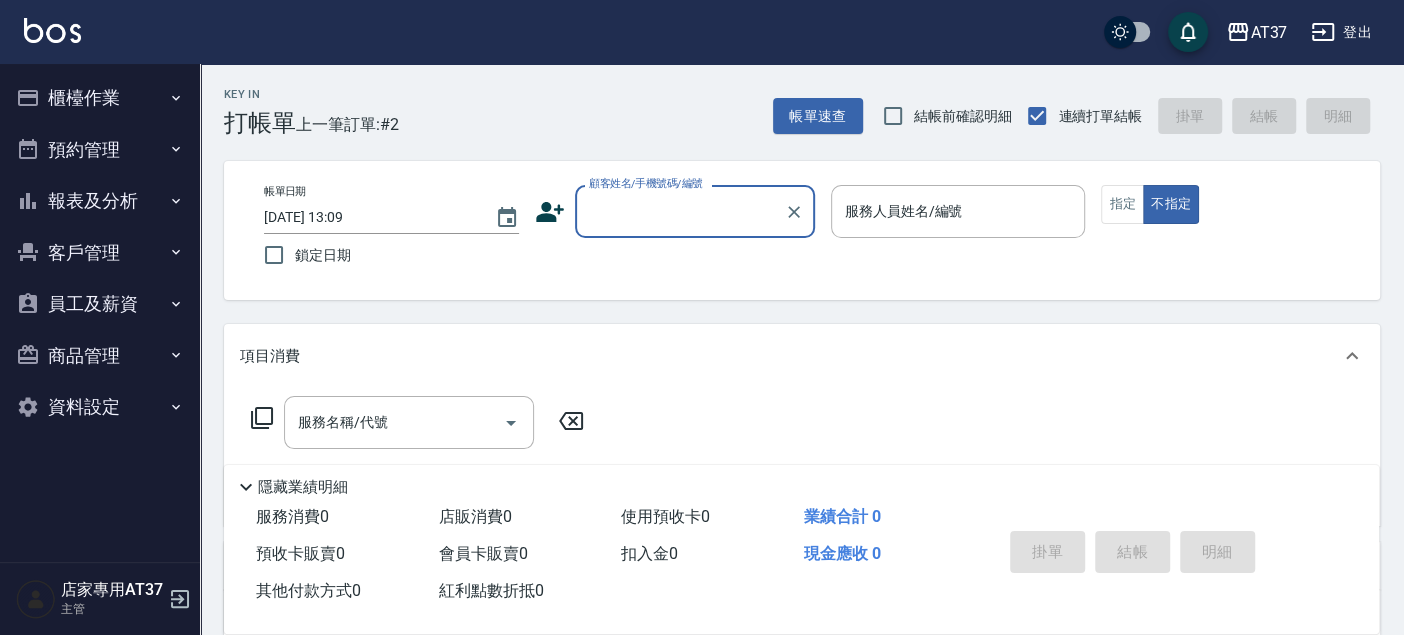 click on "顧客姓名/手機號碼/編號" at bounding box center (680, 211) 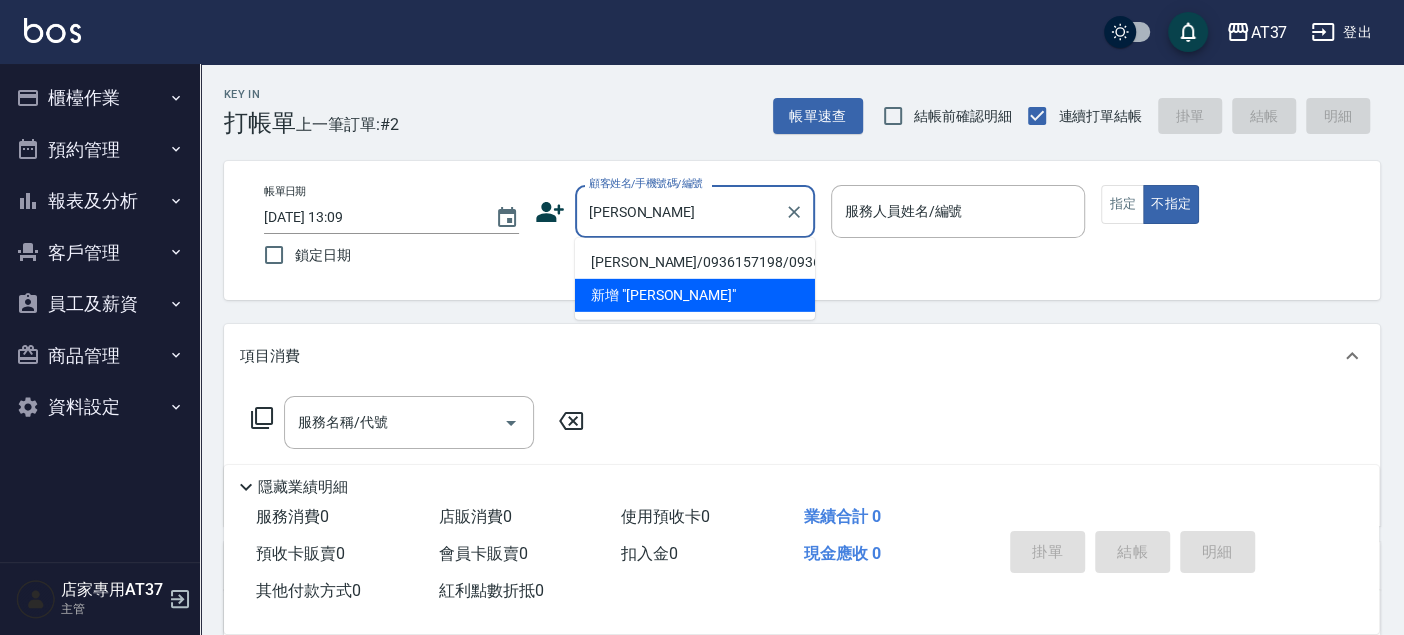 click on "[PERSON_NAME]/0936157198/0936157198" at bounding box center (695, 262) 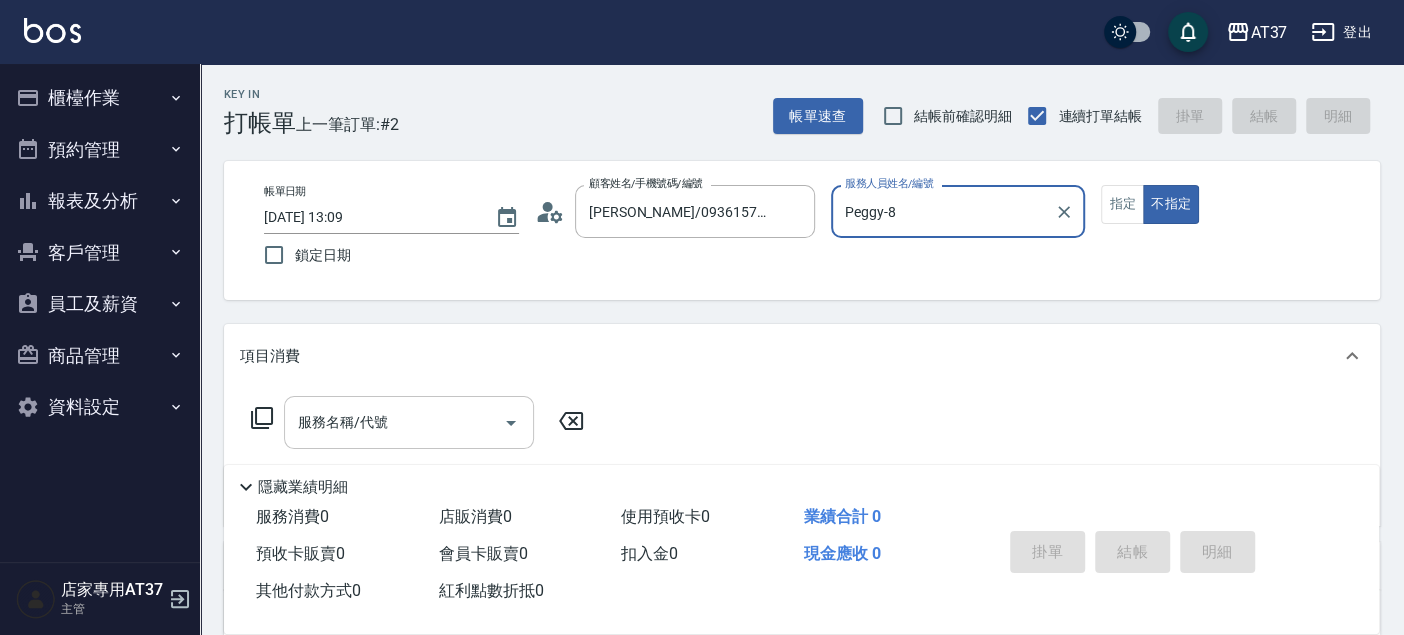 type on "Peggy-8" 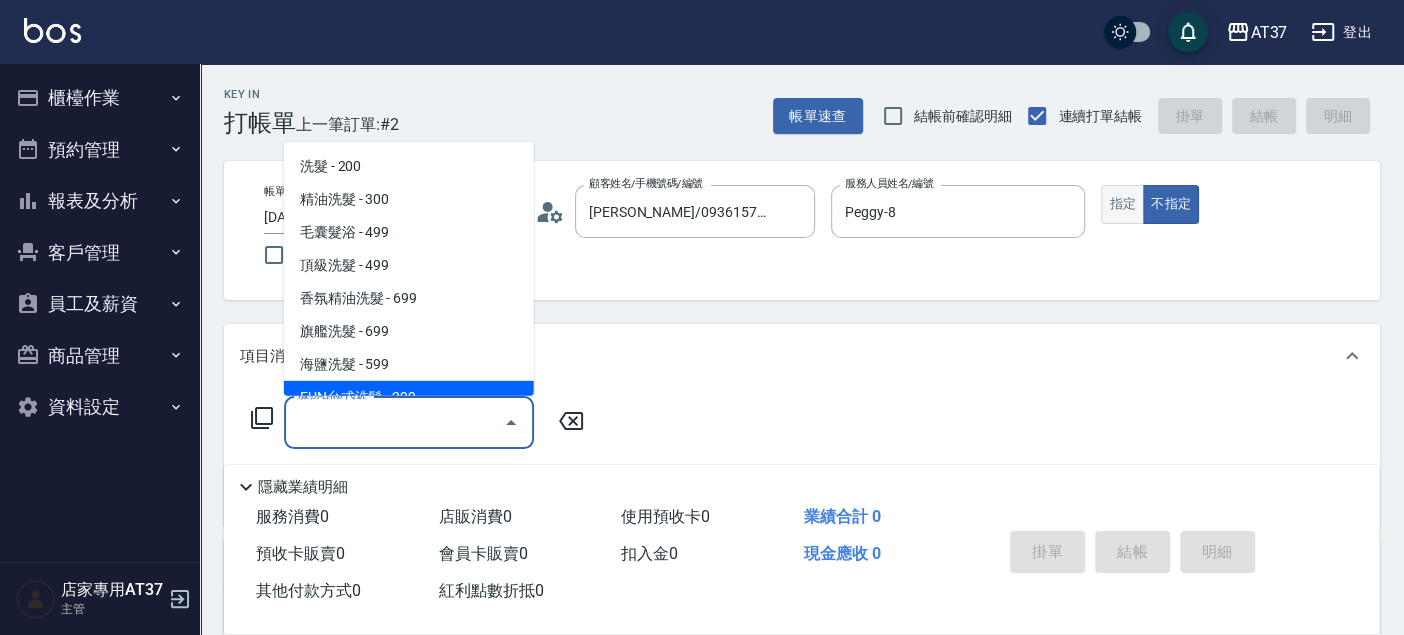 click on "指定" at bounding box center (1122, 204) 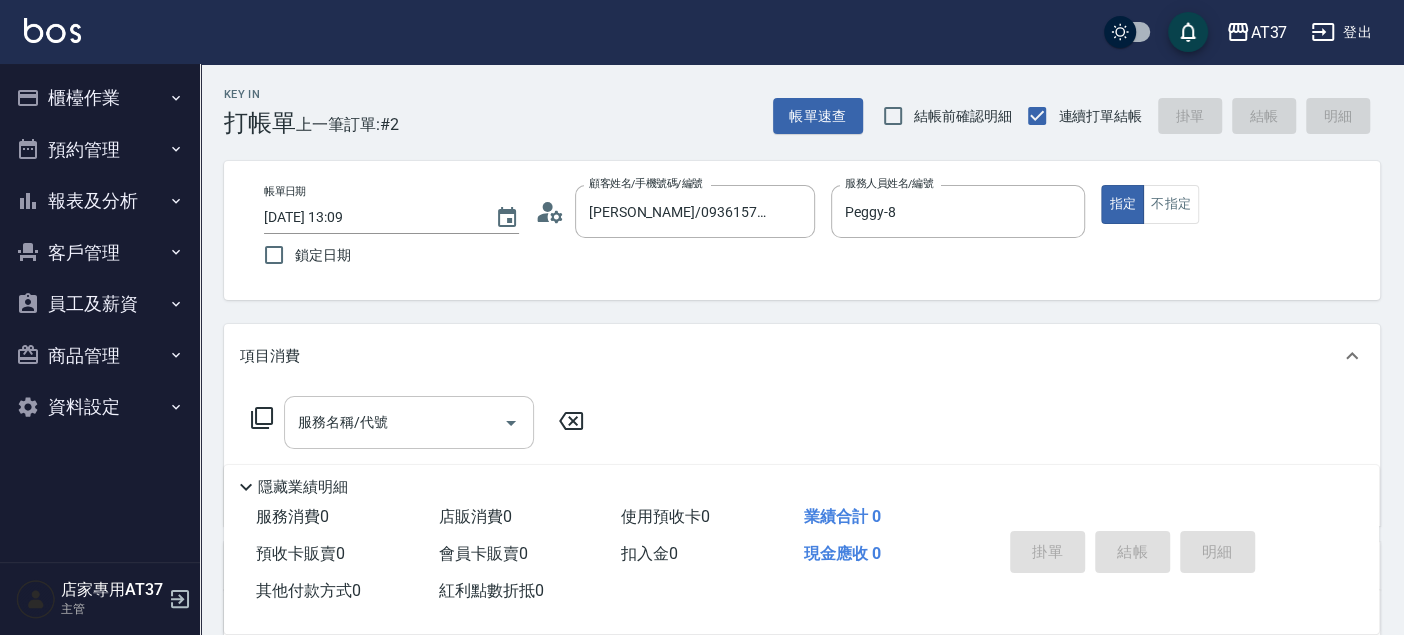 click on "服務名稱/代號" at bounding box center (394, 422) 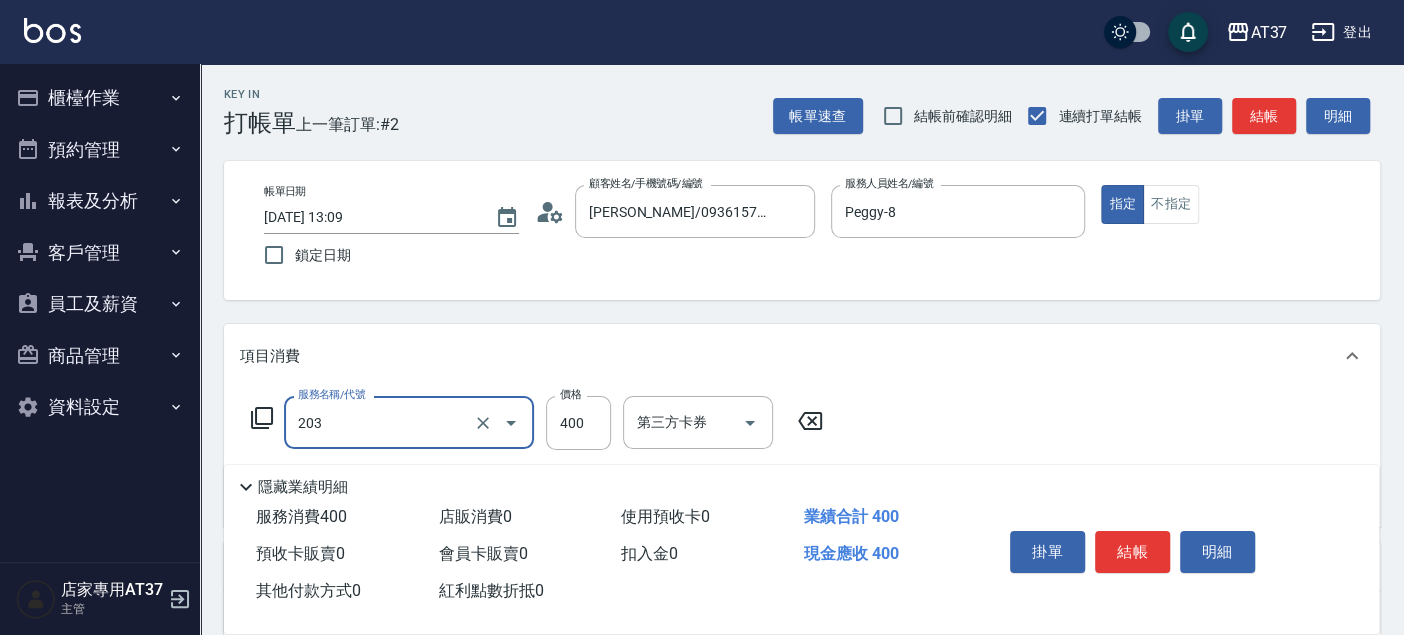 type on "B級洗+剪(203)" 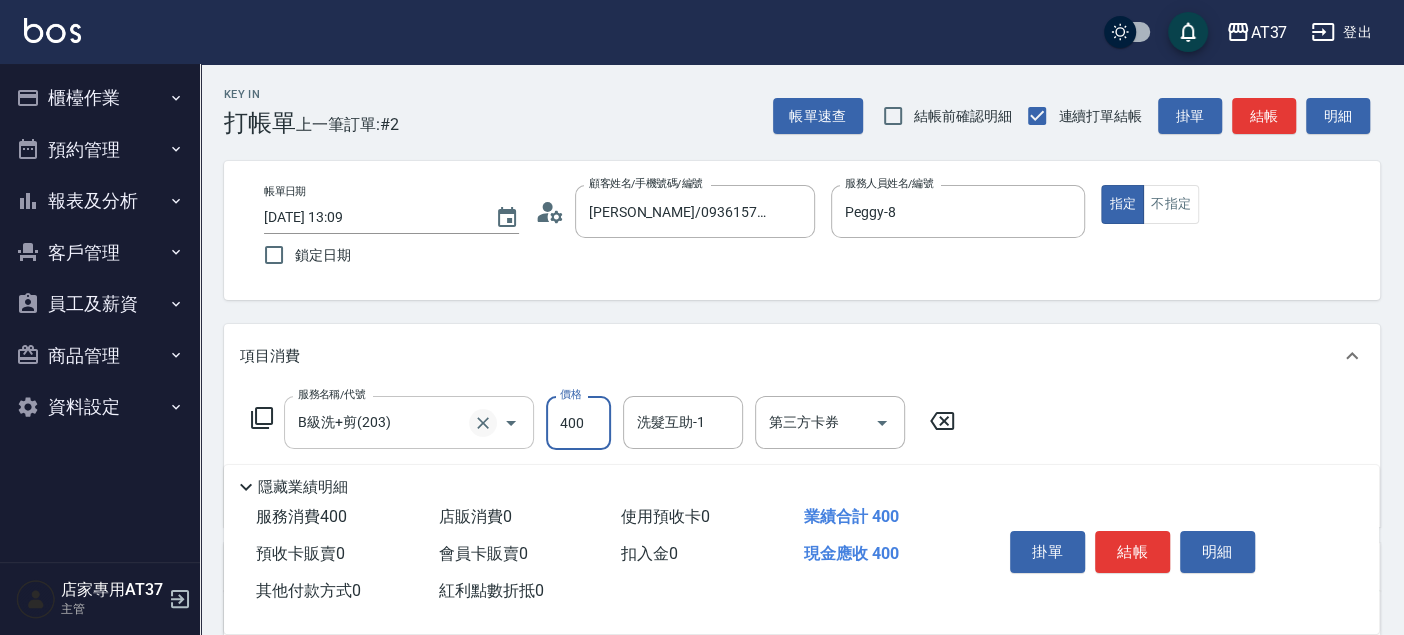 click 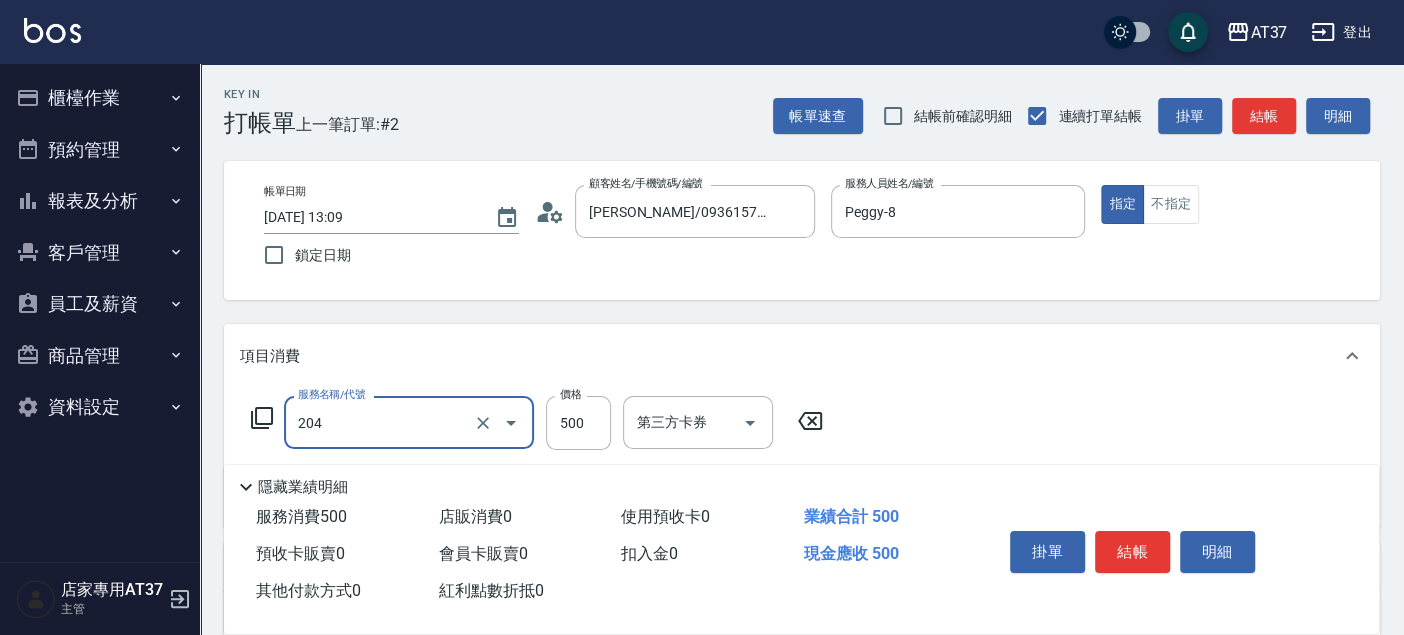 type on "A級洗+剪(204)" 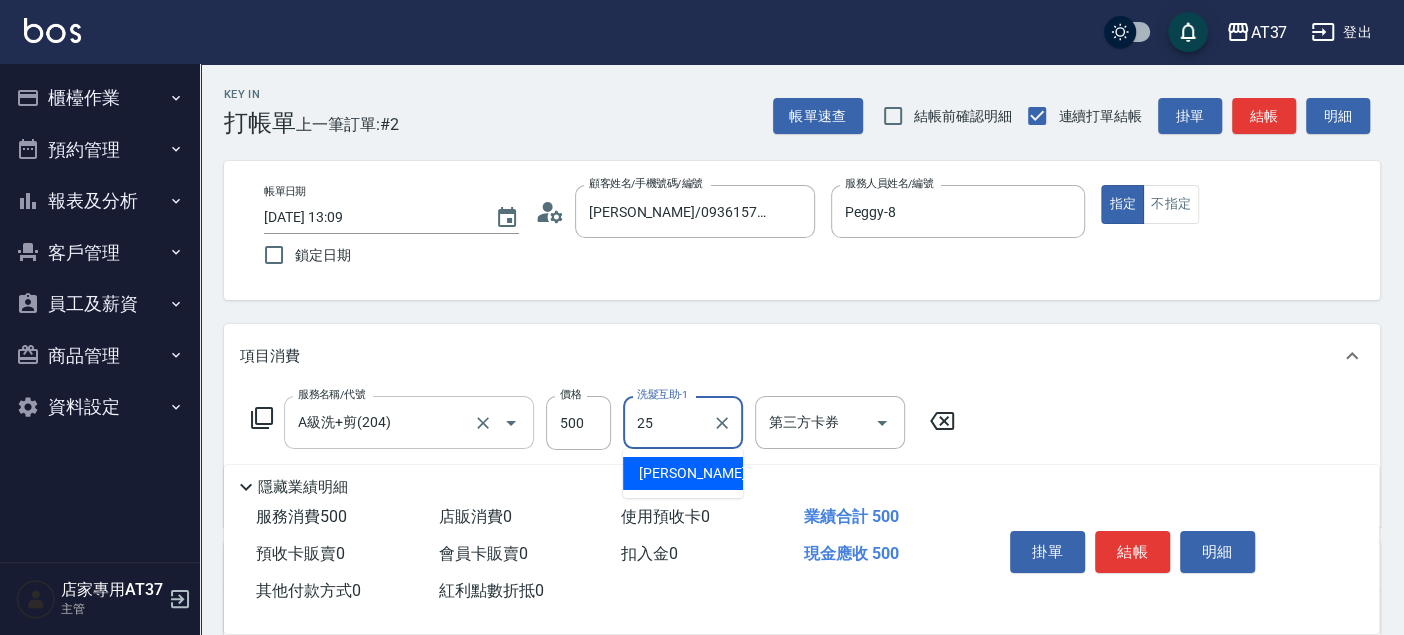 type on "子[PERSON_NAME]-25" 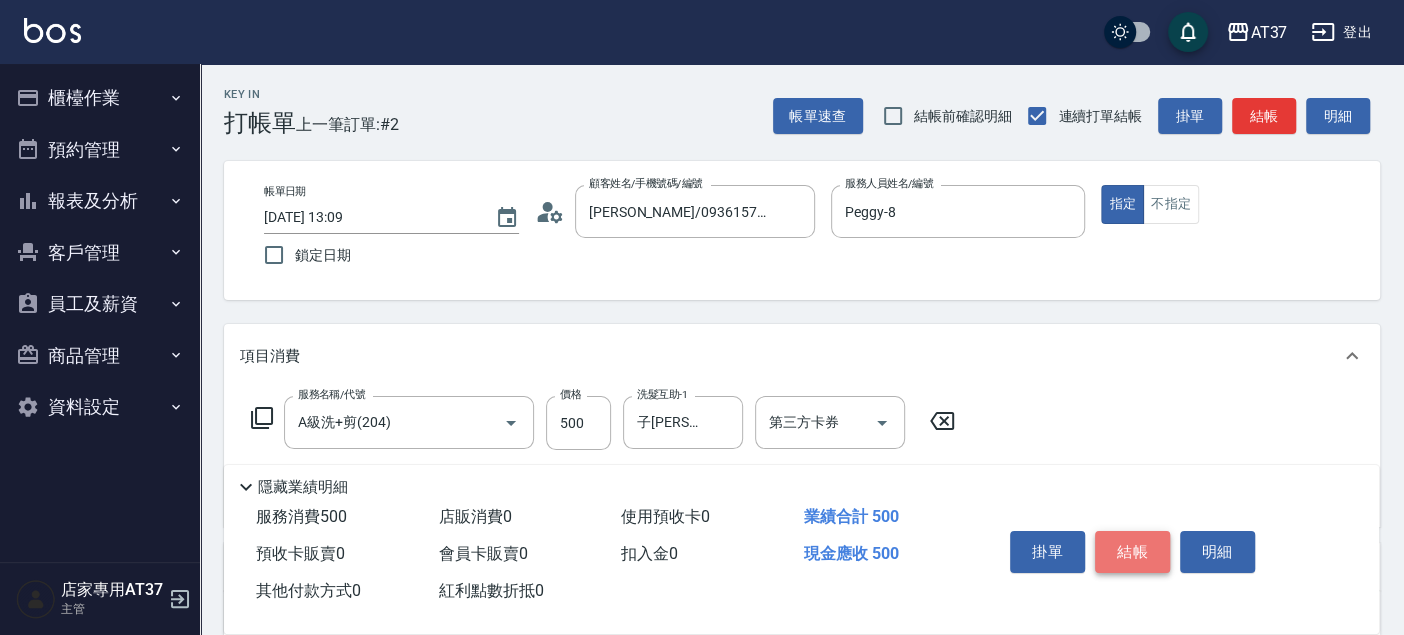 click on "結帳" at bounding box center [1132, 552] 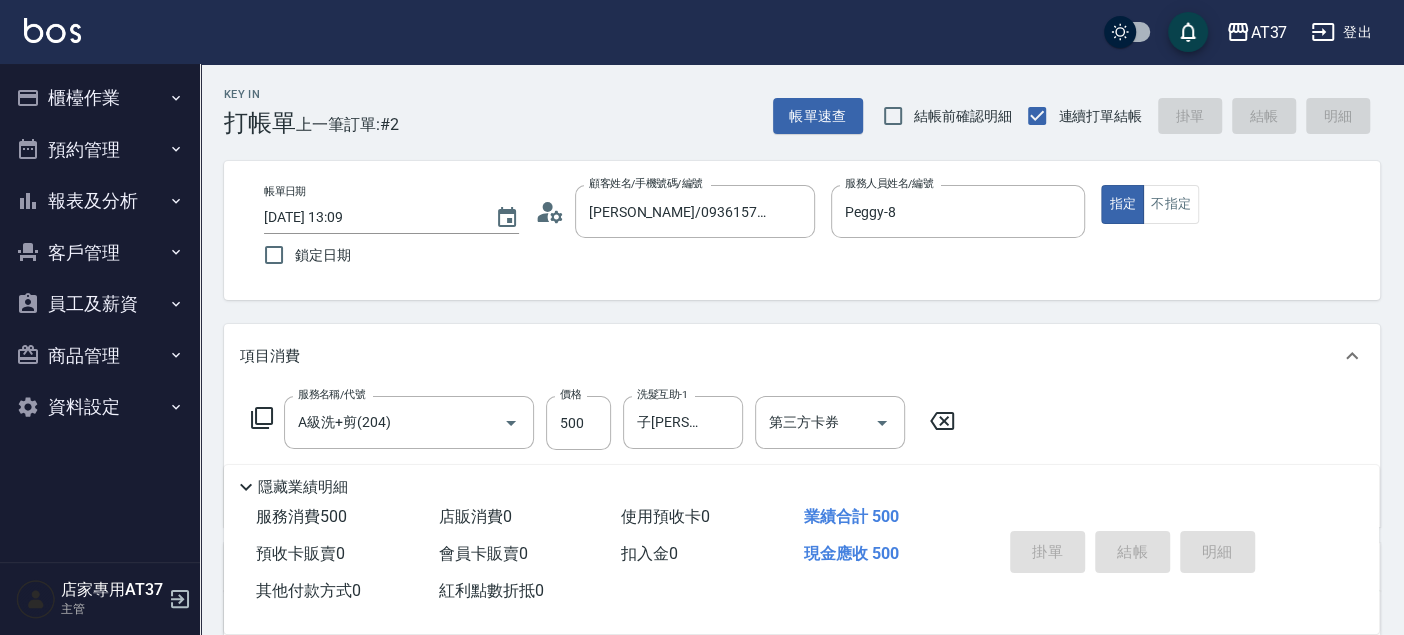 type on "[DATE] 13:50" 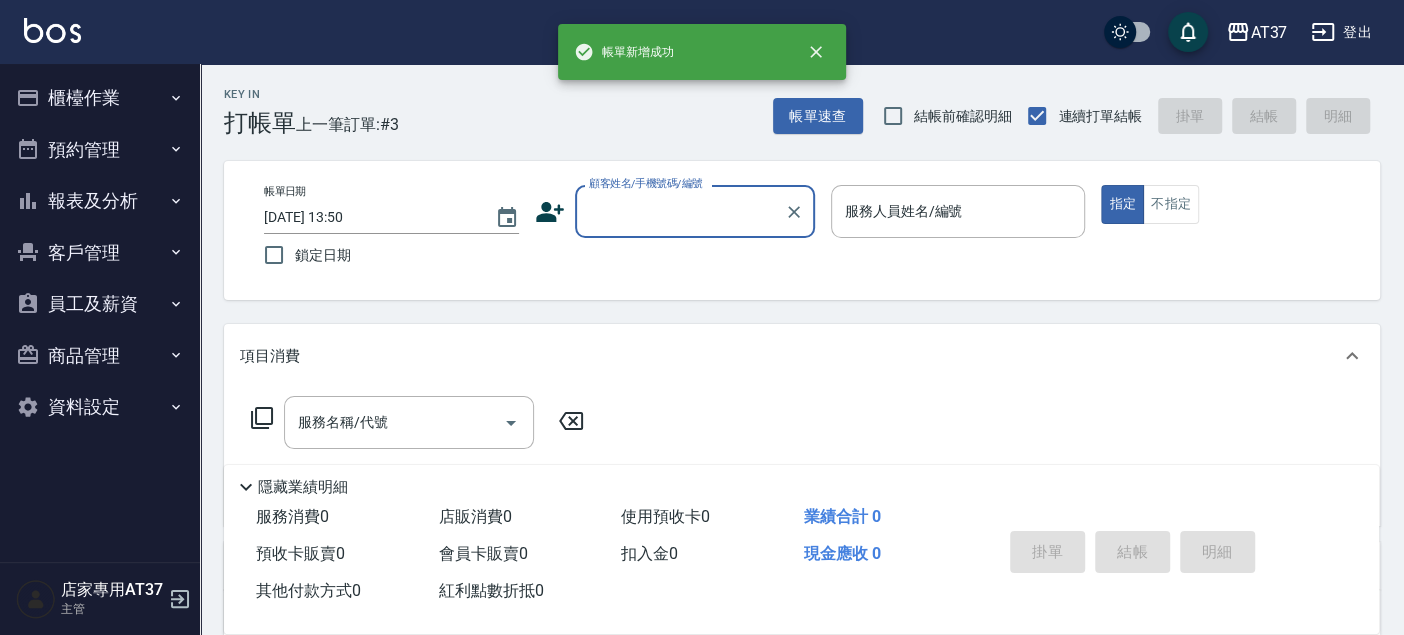 scroll, scrollTop: 0, scrollLeft: 0, axis: both 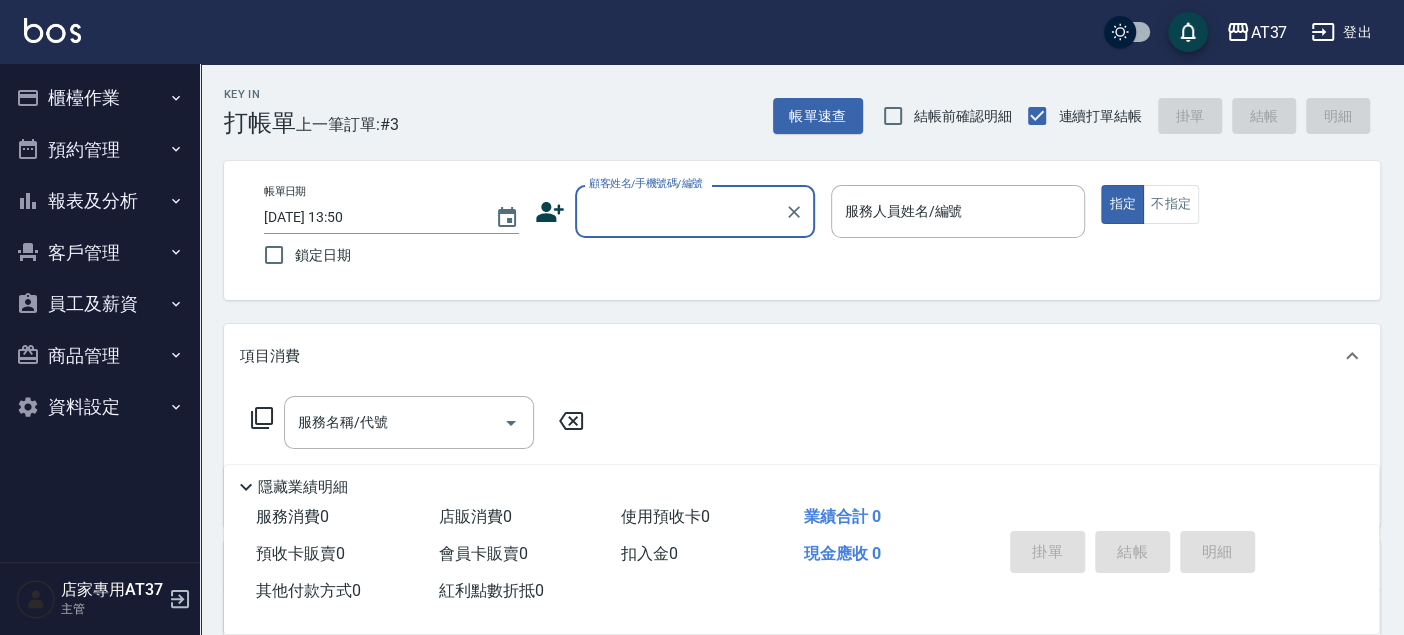 click on "商品管理" at bounding box center (100, 356) 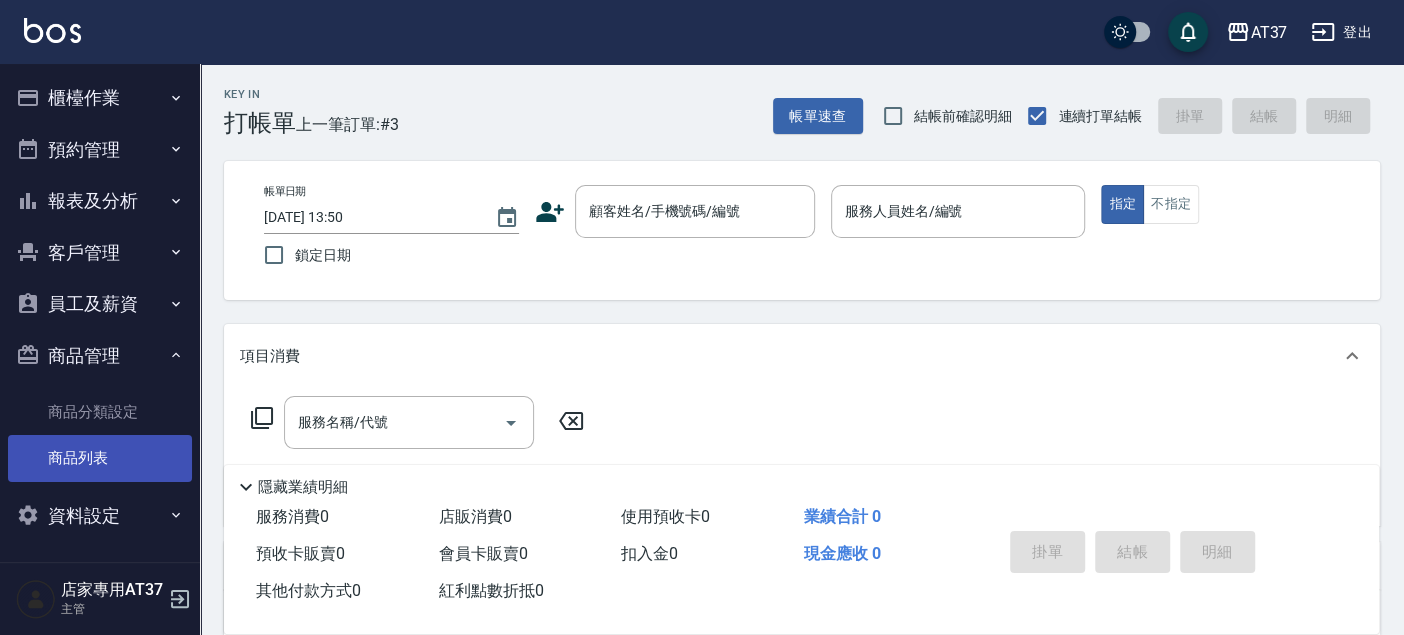 click on "商品列表" at bounding box center [100, 458] 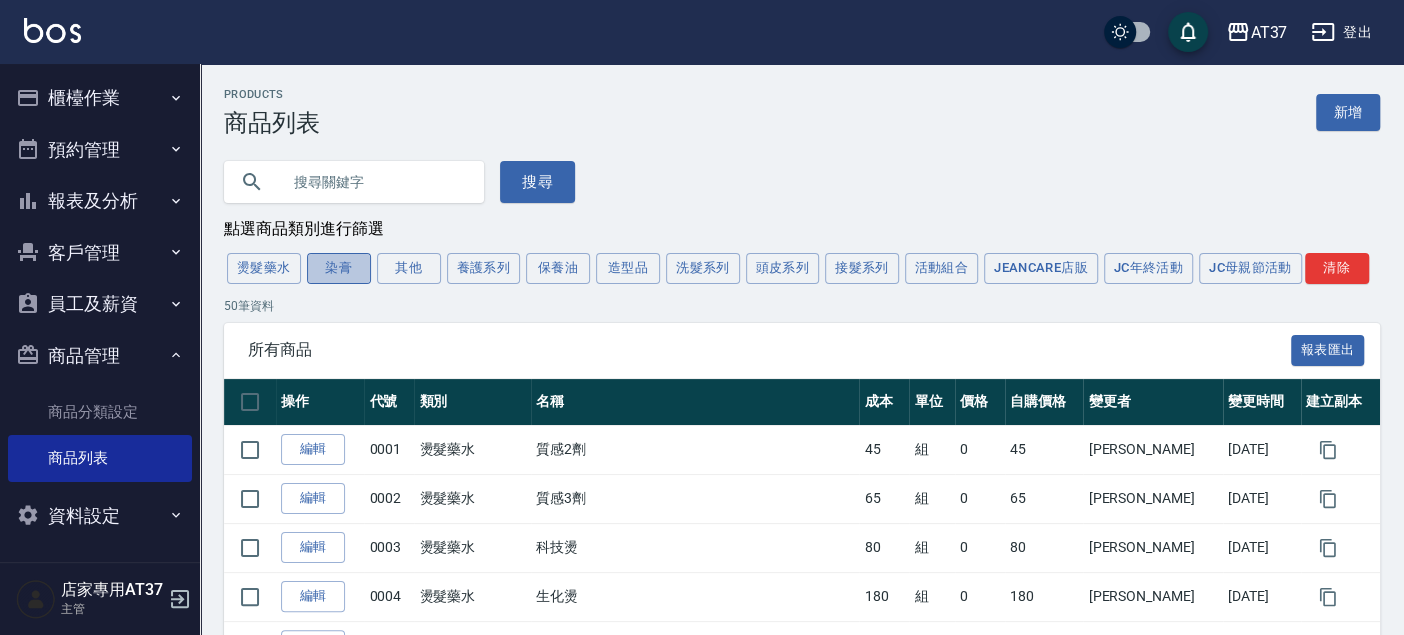 click on "染膏" at bounding box center (339, 268) 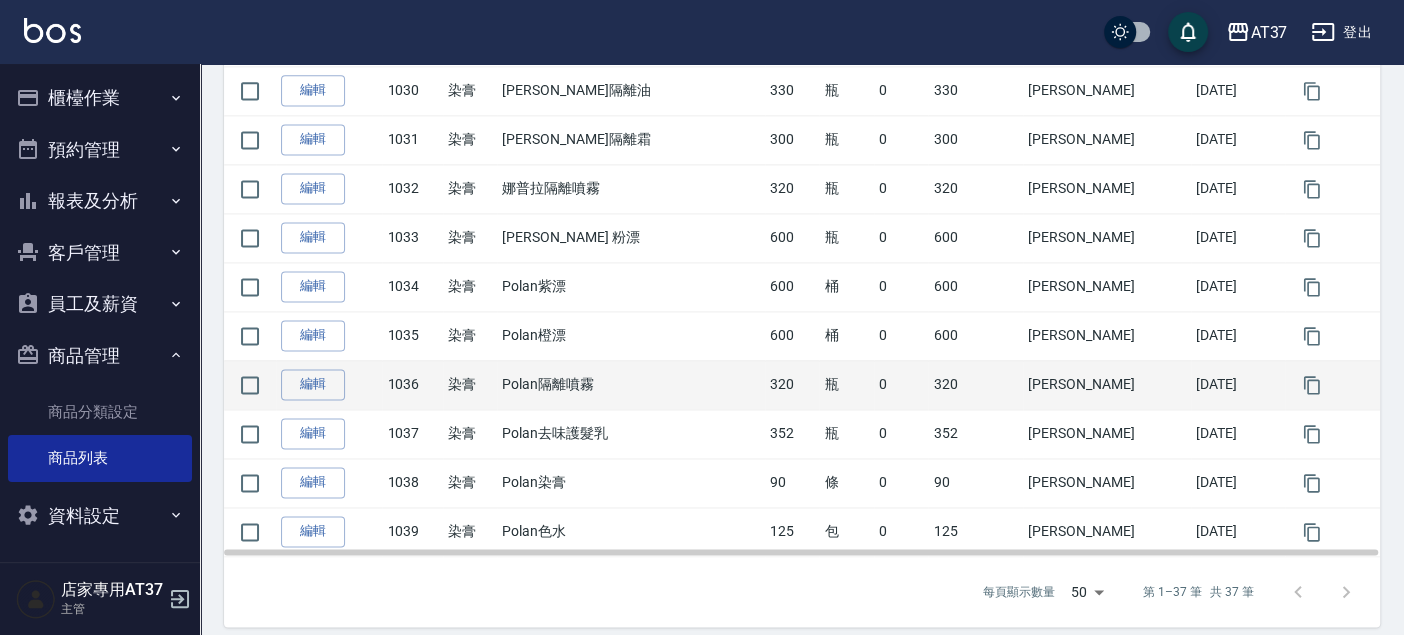 scroll, scrollTop: 1687, scrollLeft: 0, axis: vertical 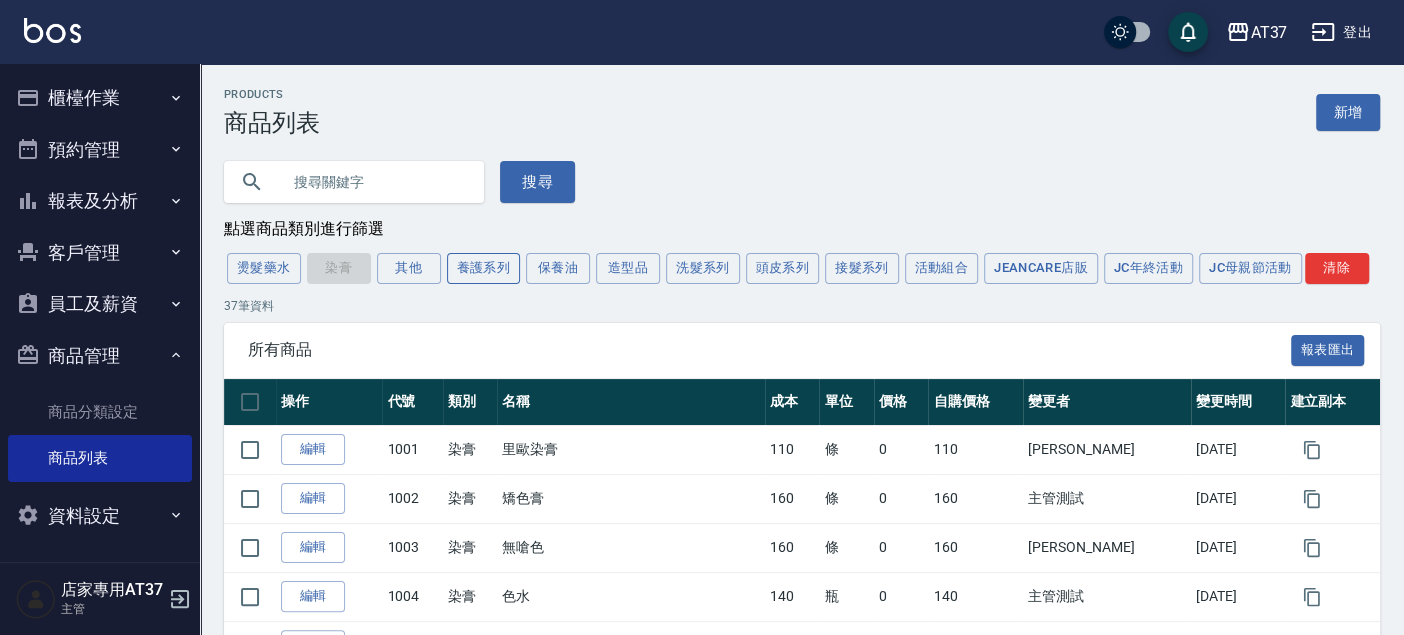click on "養護系列" at bounding box center [484, 268] 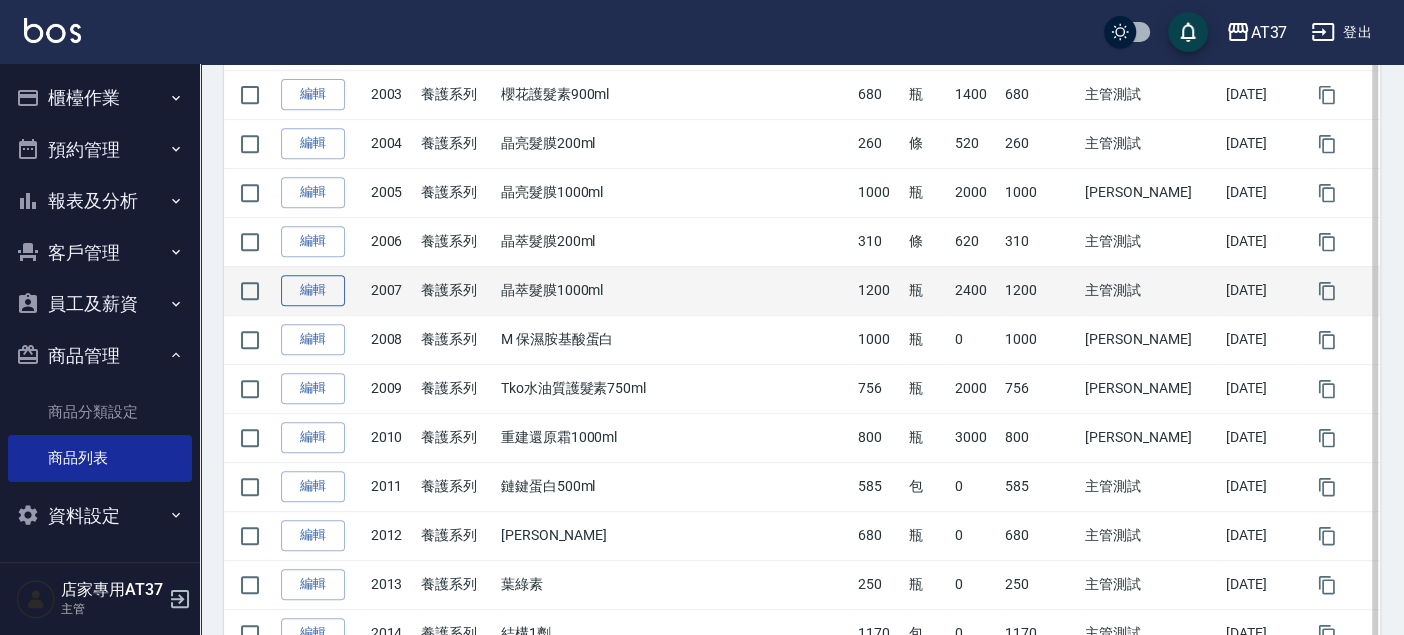 scroll, scrollTop: 0, scrollLeft: 0, axis: both 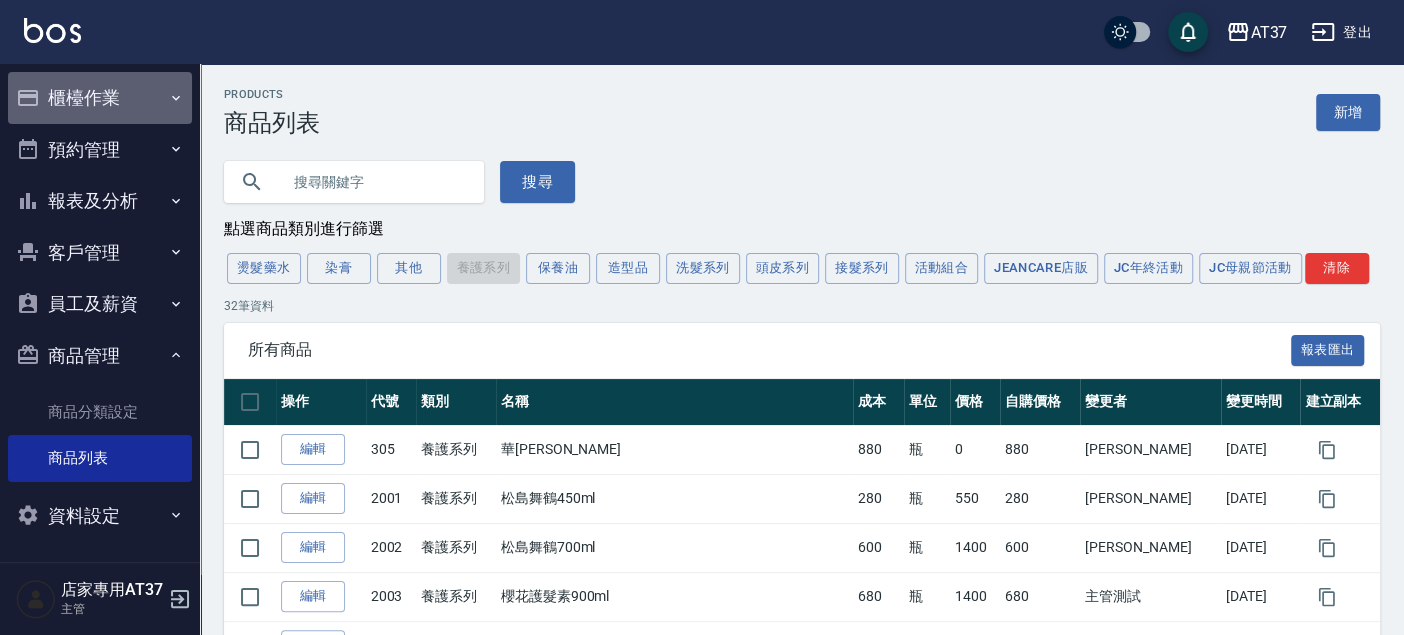 click on "櫃檯作業" at bounding box center (100, 98) 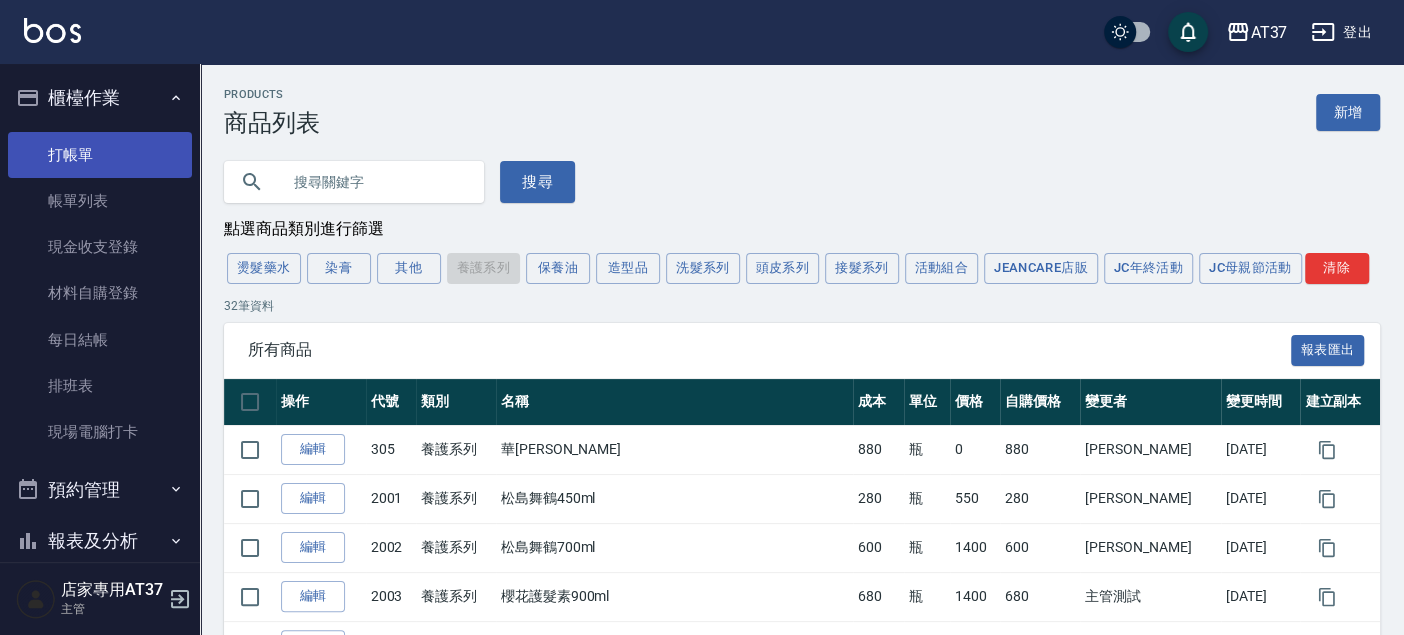 click on "打帳單" at bounding box center [100, 155] 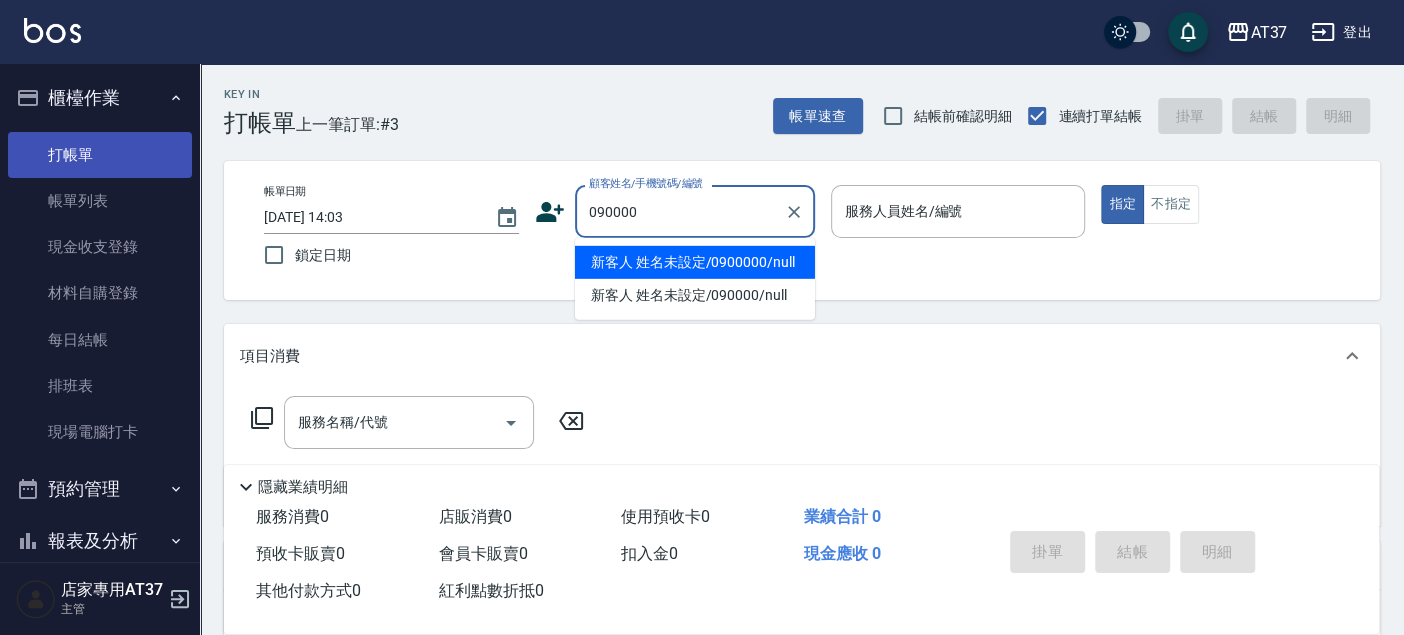 type on "新客人 姓名未設定/0900000/null" 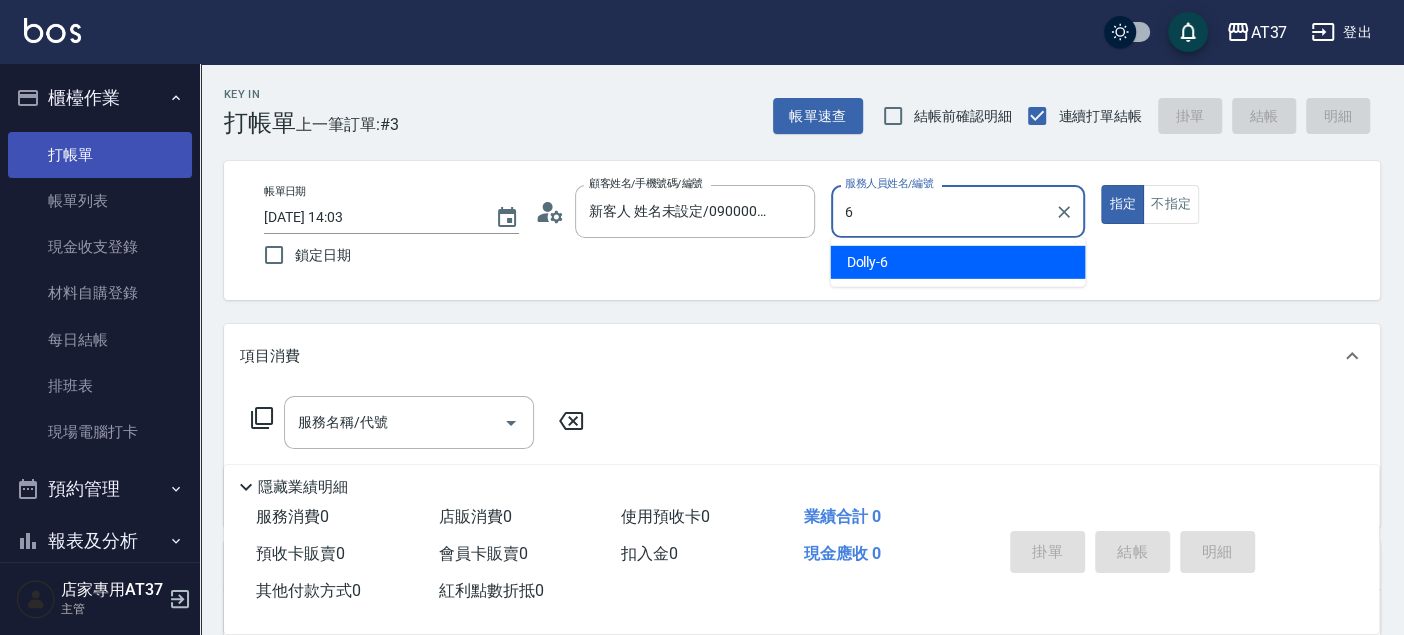 type on "Dolly-6" 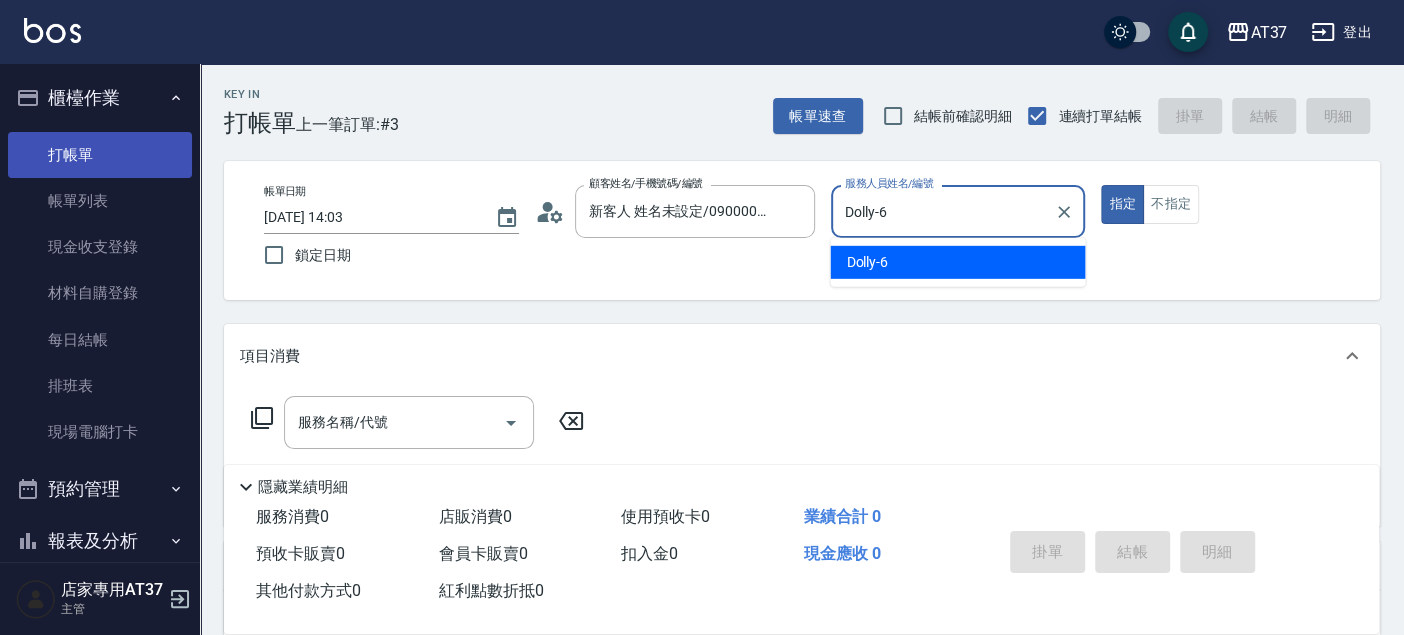 type on "true" 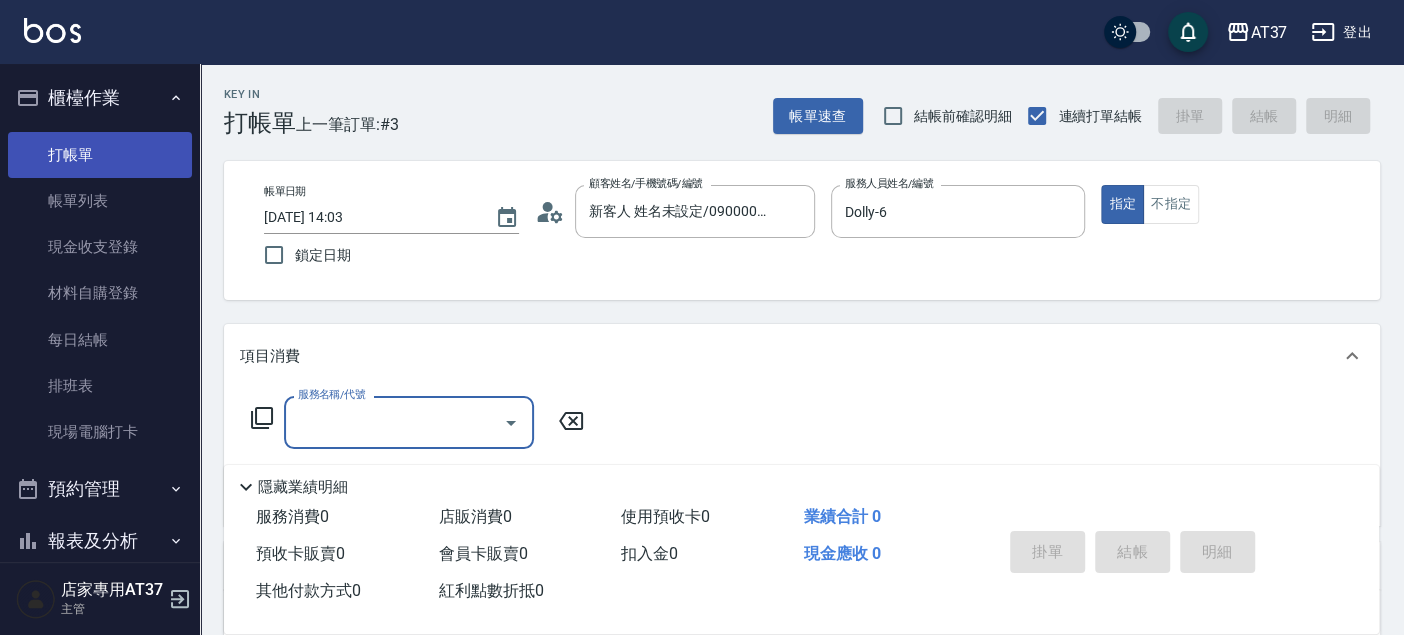type on "新客人 姓名未設定/090000/null" 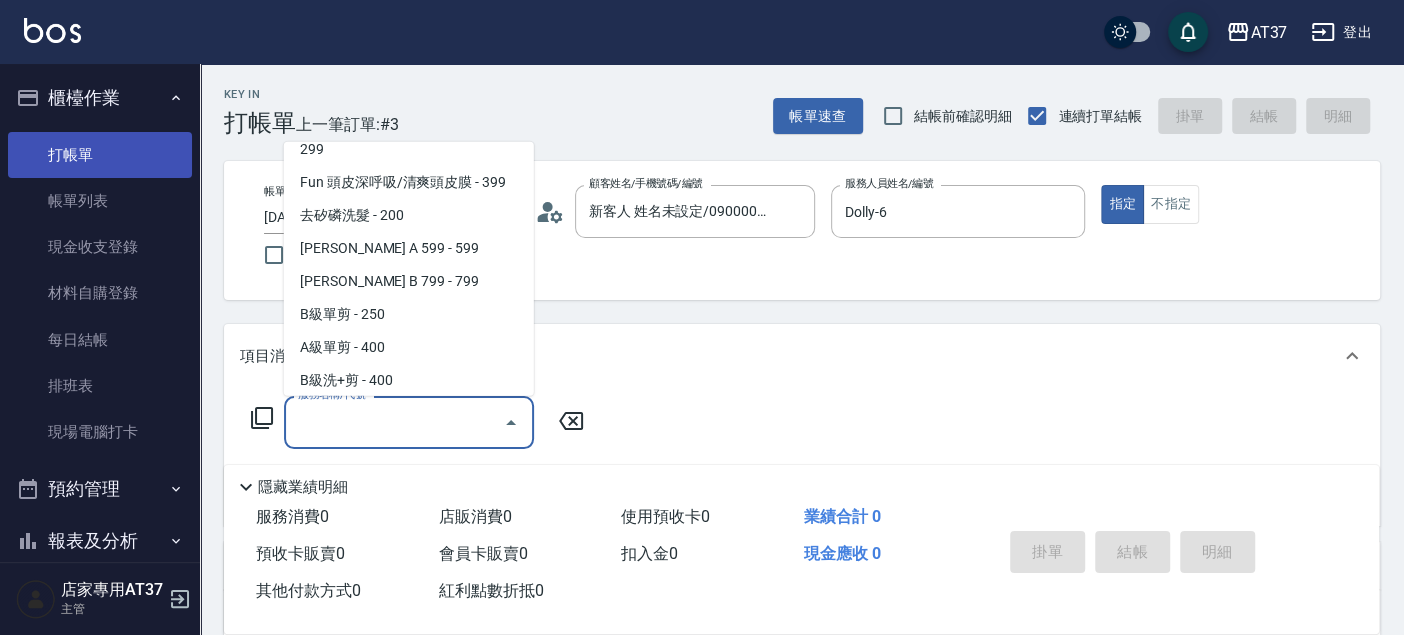 scroll, scrollTop: 402, scrollLeft: 0, axis: vertical 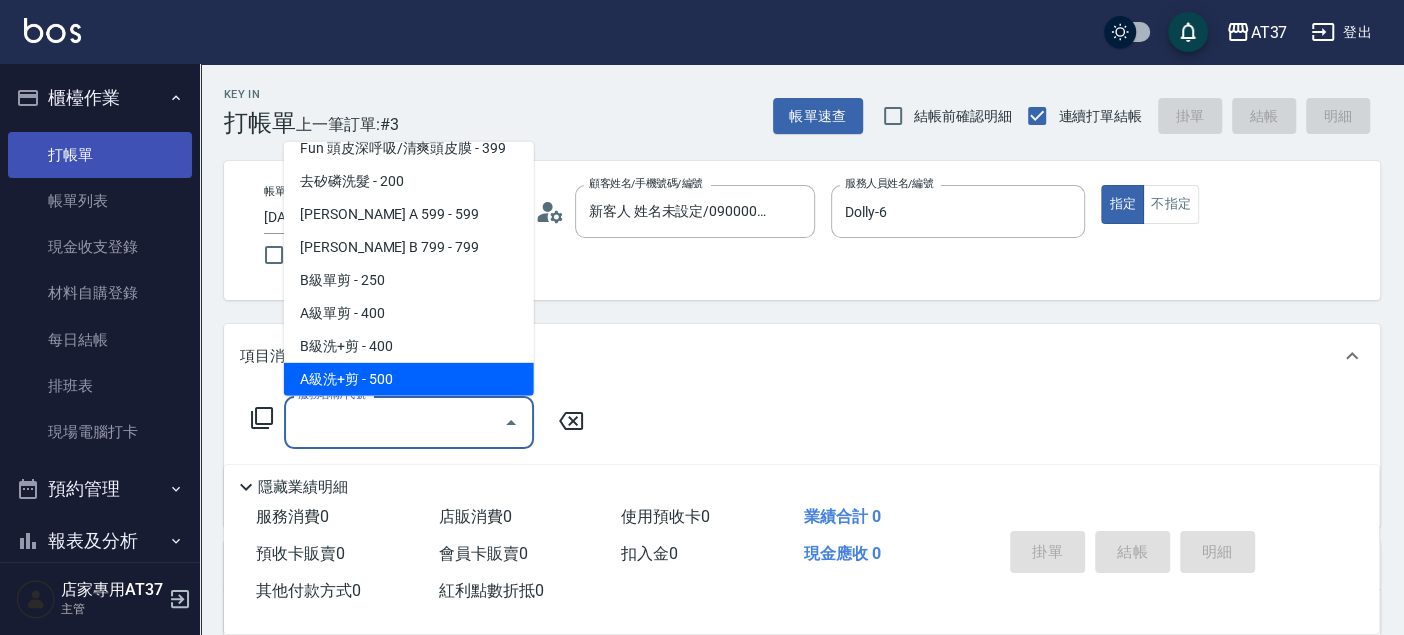 type on "A級洗+剪(204)" 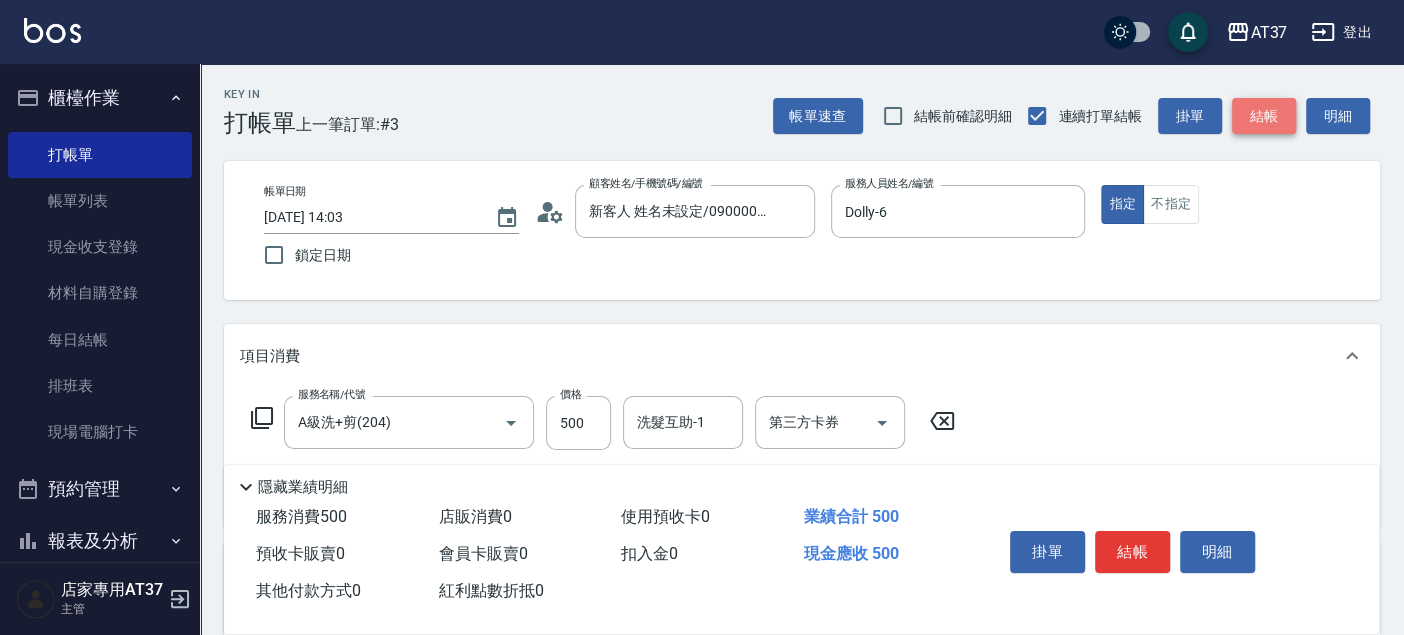 click on "結帳" at bounding box center [1264, 116] 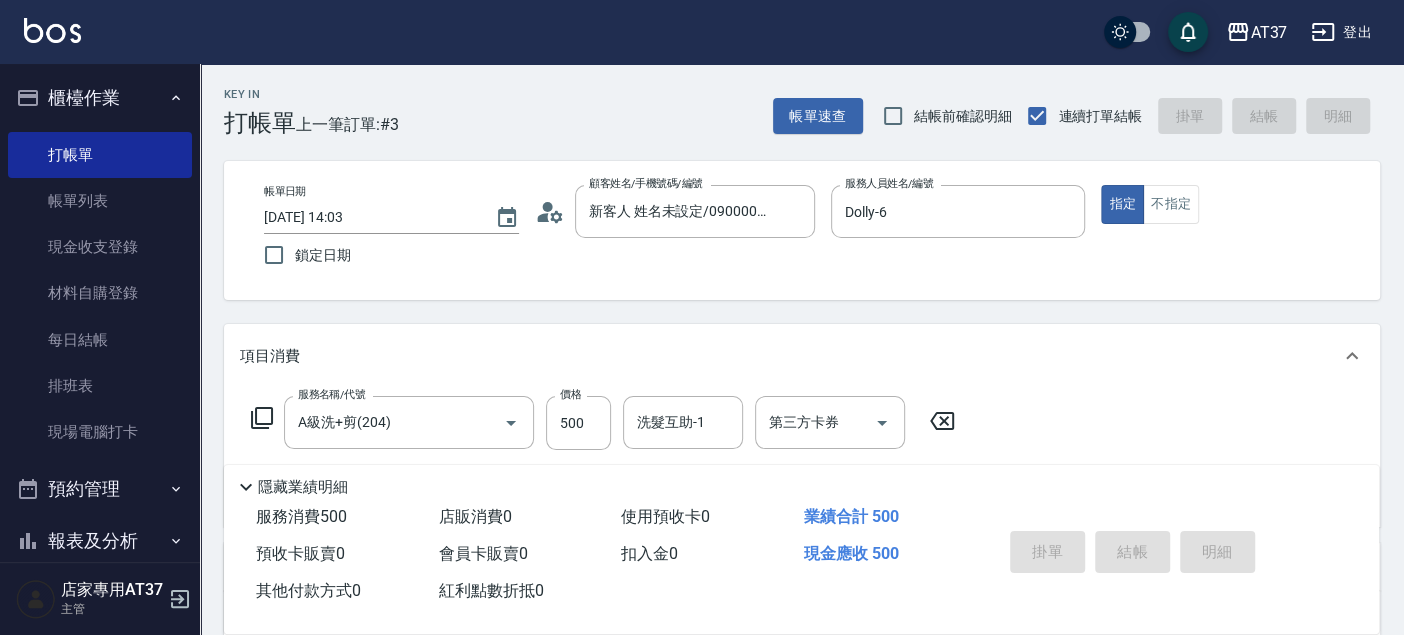 type on "[DATE] 14:09" 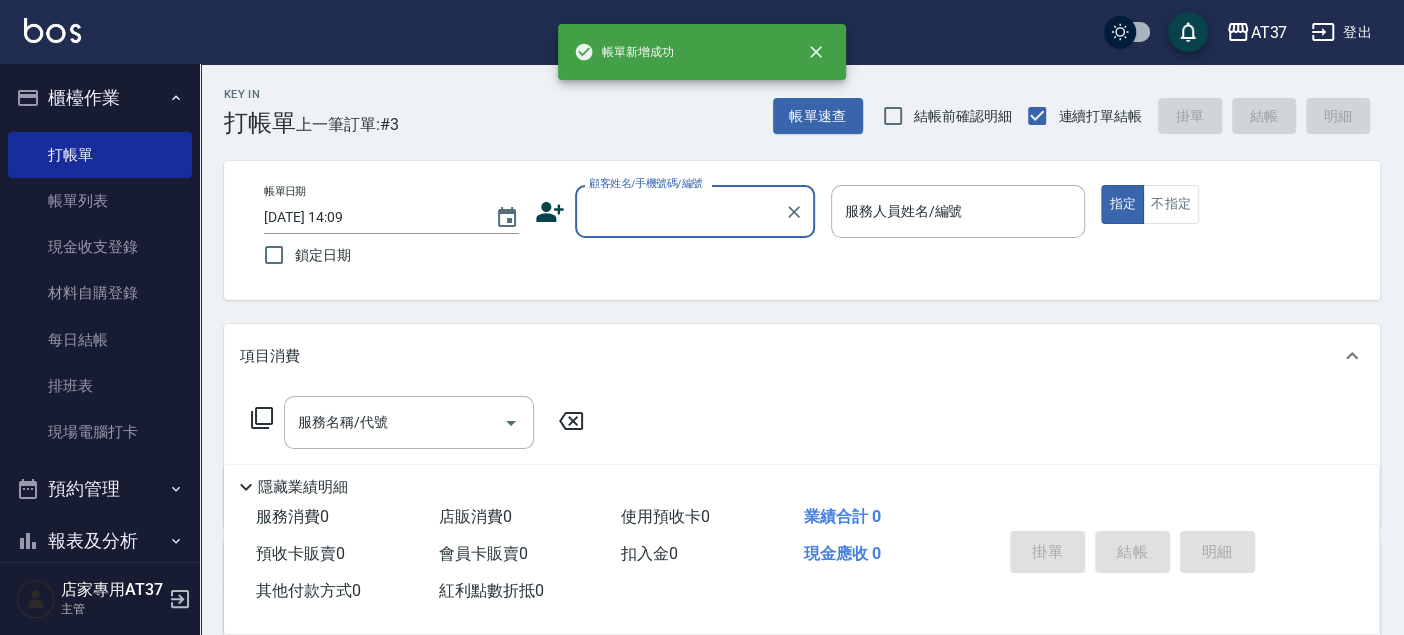 scroll, scrollTop: 0, scrollLeft: 0, axis: both 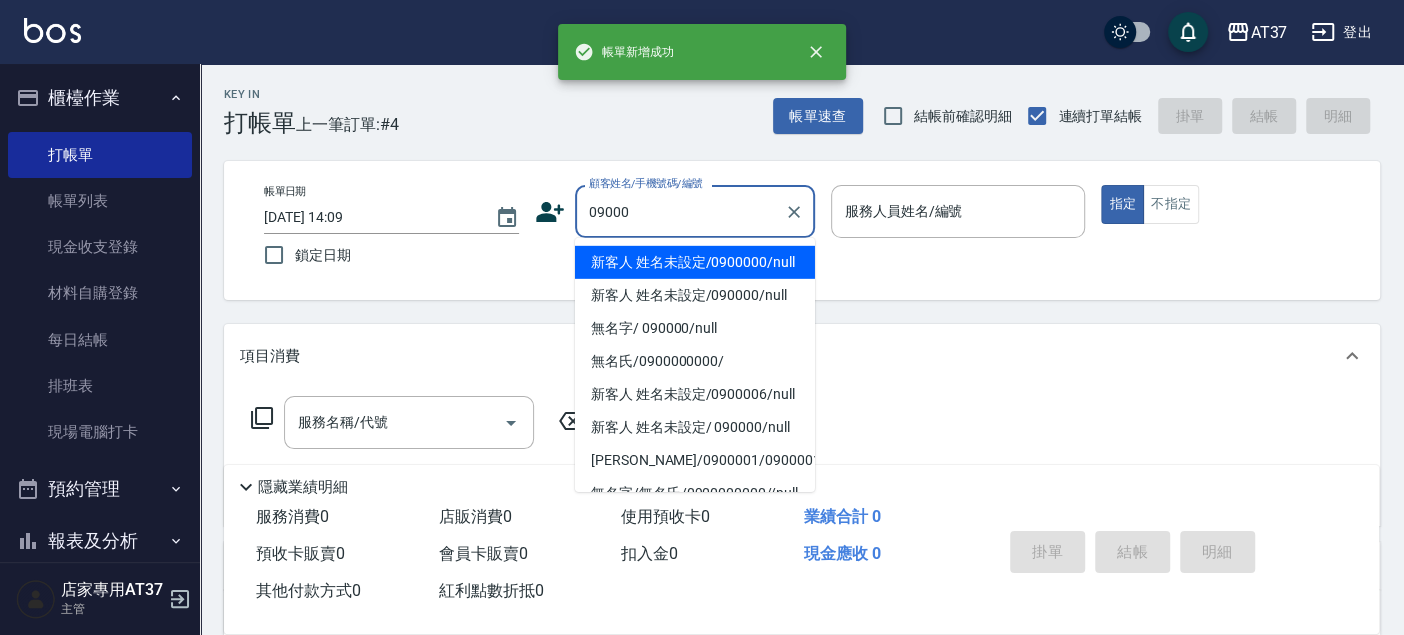 type on "新客人 姓名未設定/0900000/null" 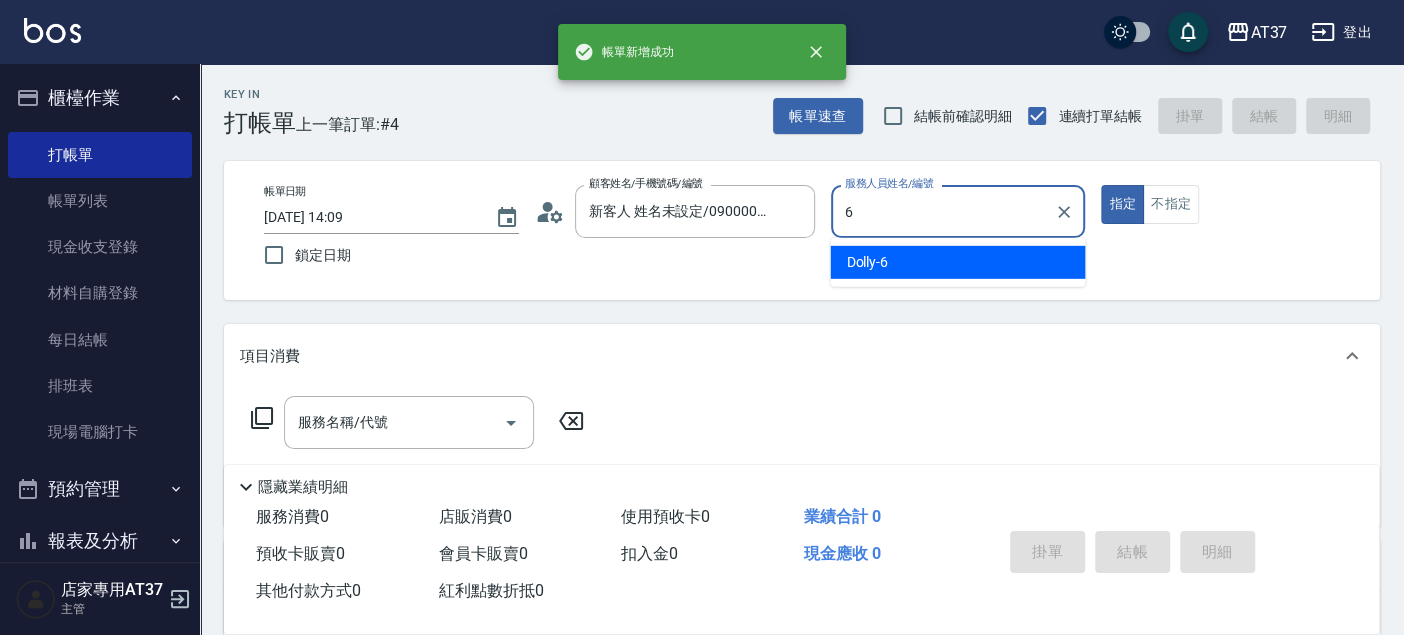 type on "Dolly-6" 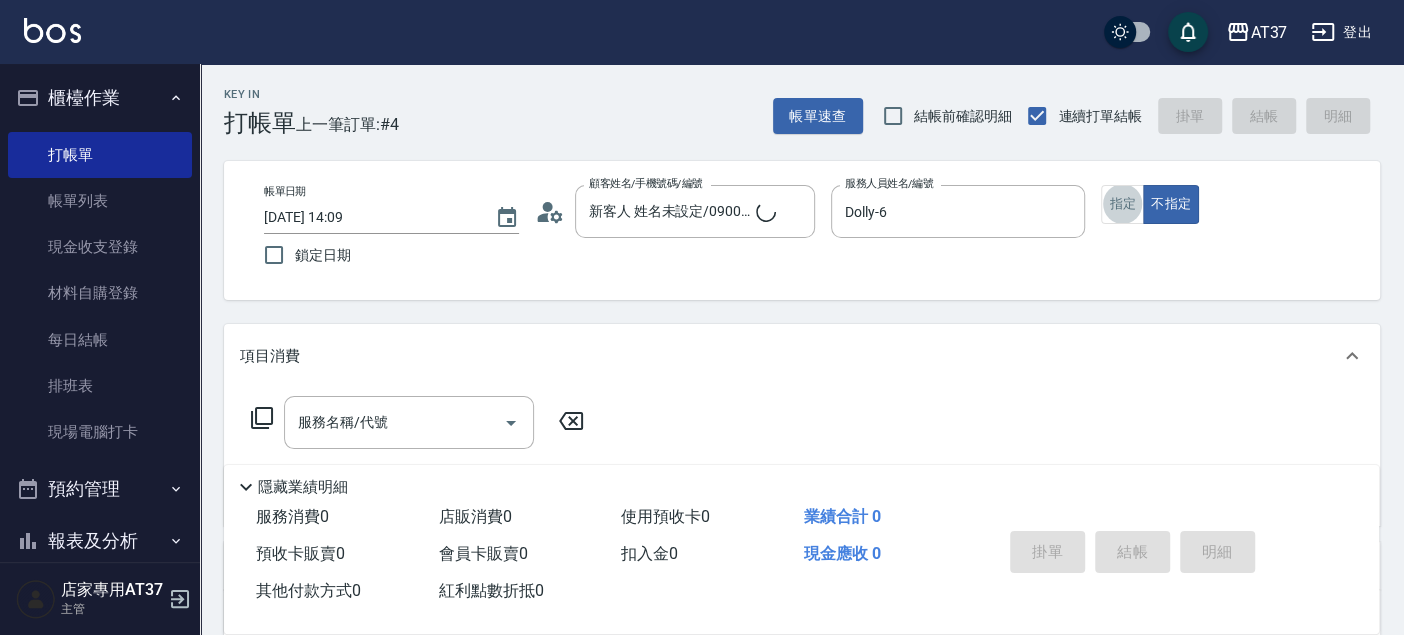 type on "新客人 姓名未設定/09000/null" 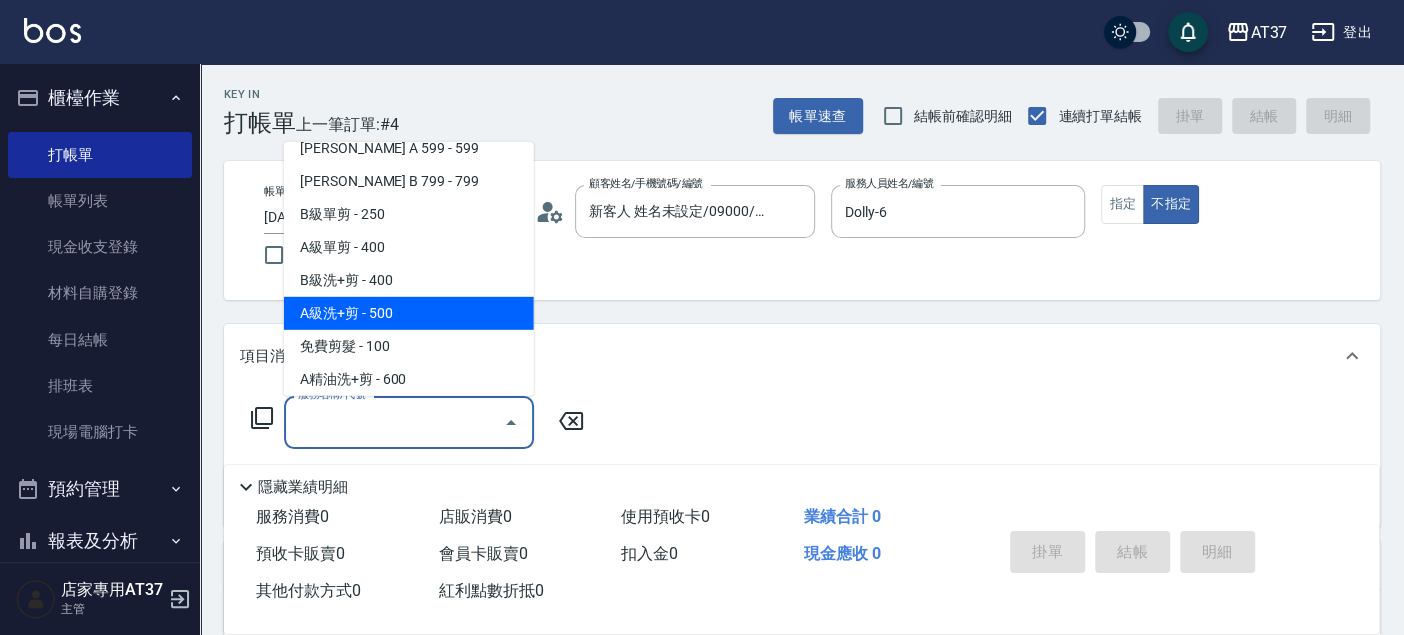 scroll, scrollTop: 500, scrollLeft: 0, axis: vertical 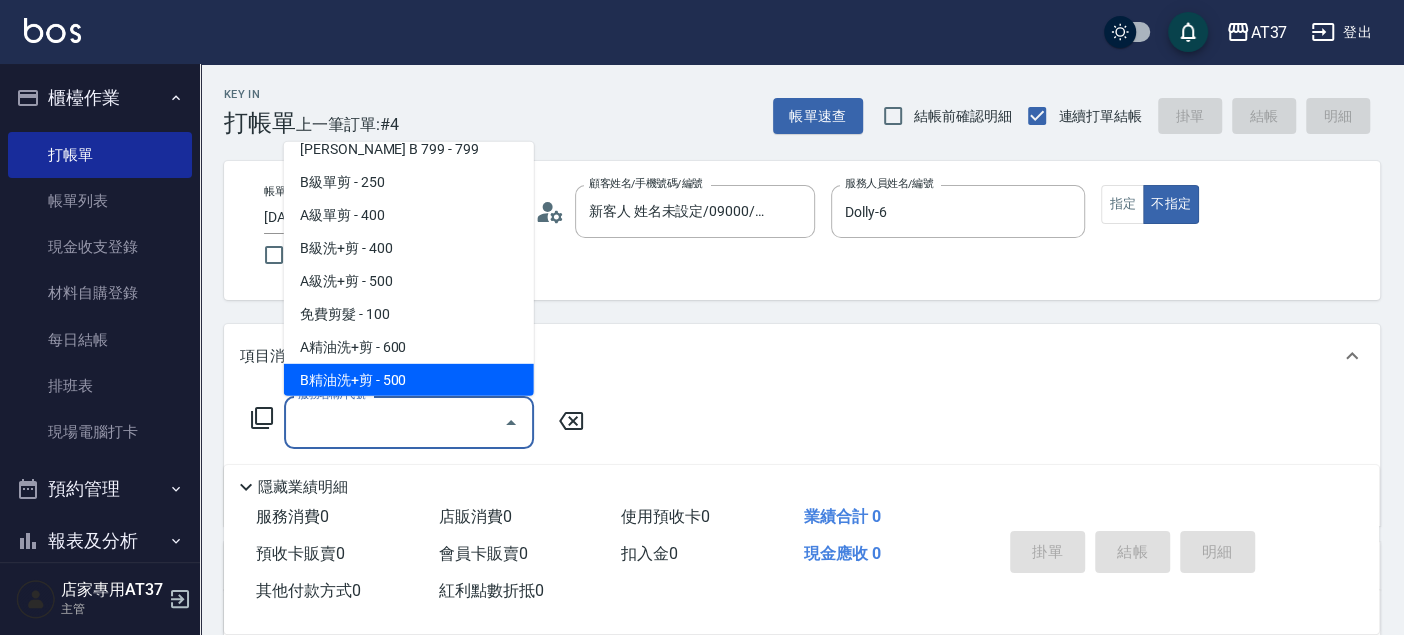 type on "B精油洗+剪(207)" 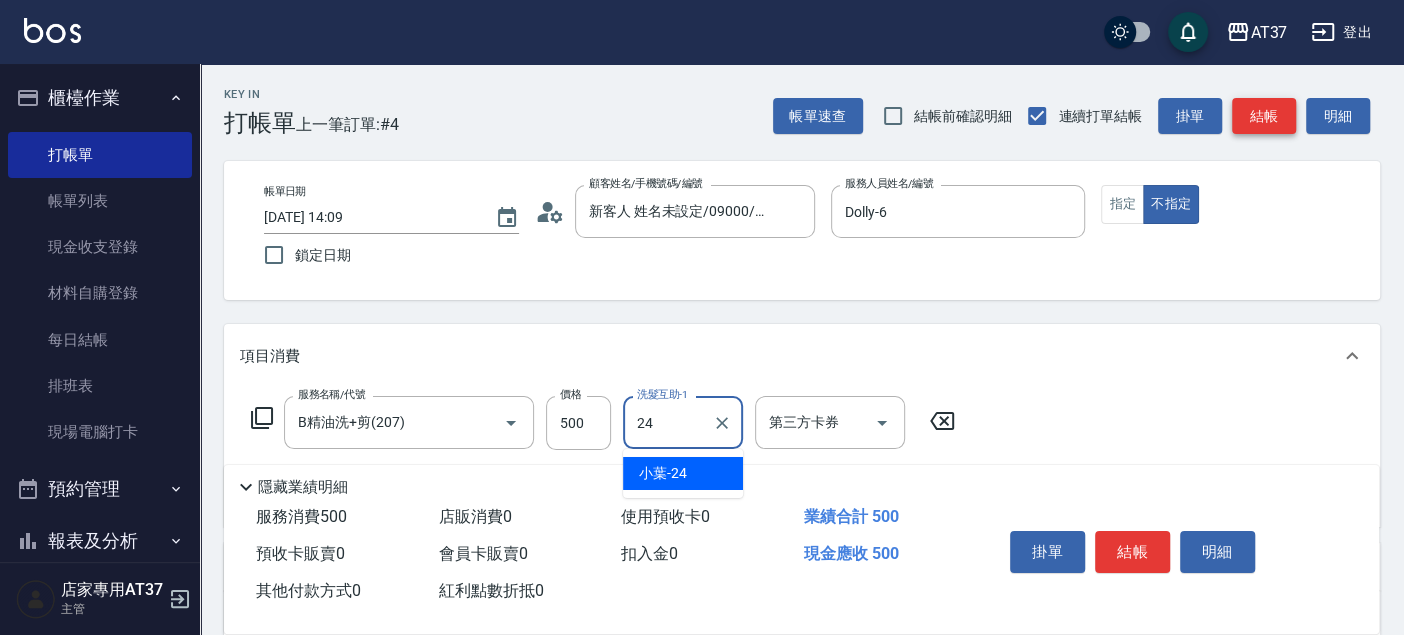 type on "小葉-24" 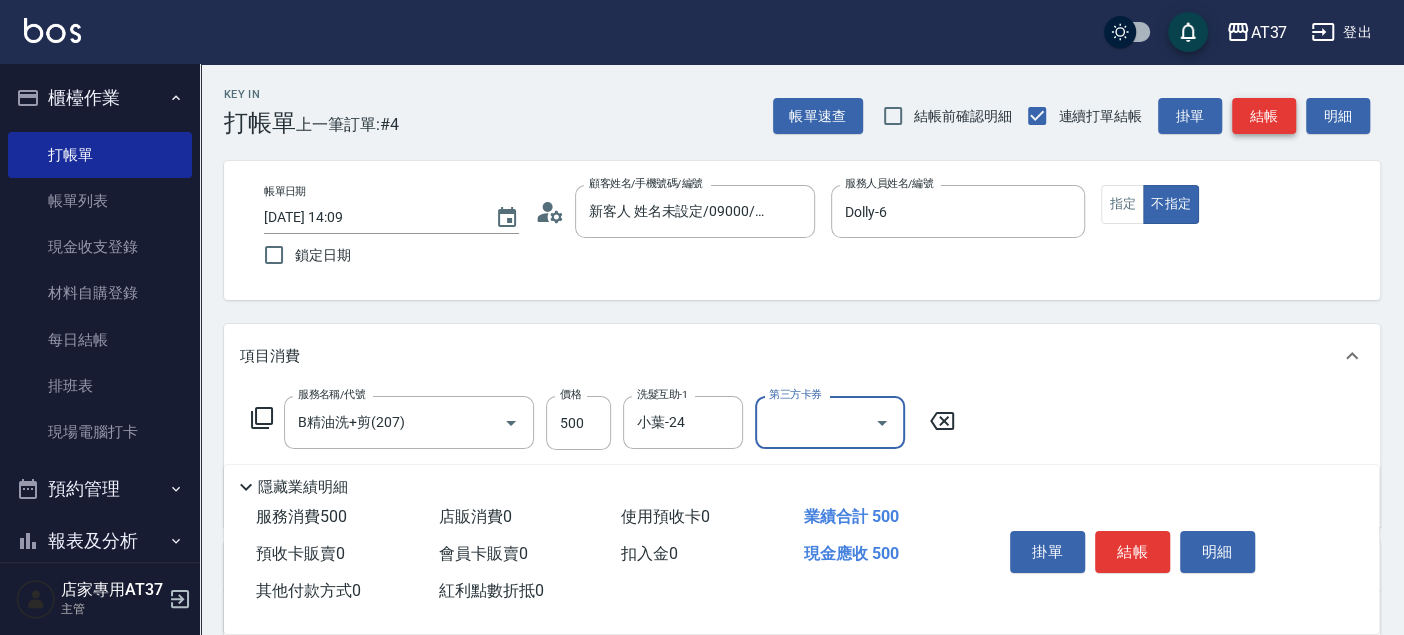 click on "結帳" at bounding box center [1264, 116] 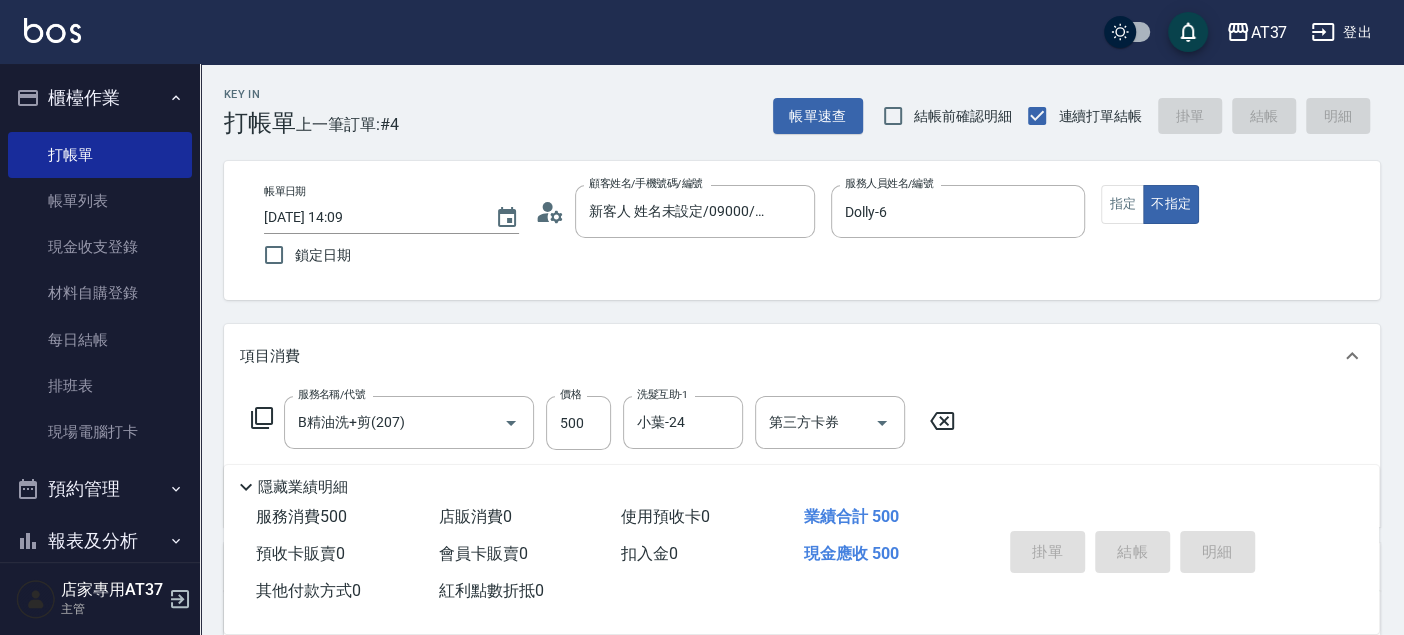 type 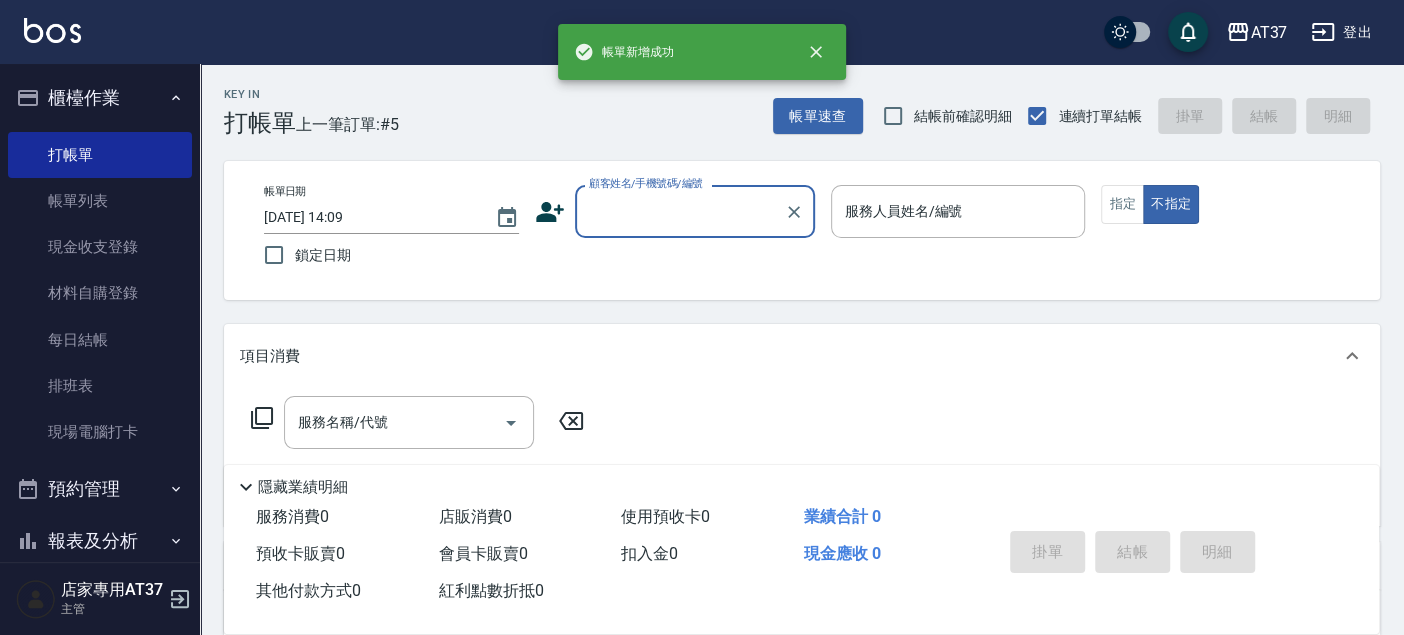 scroll, scrollTop: 0, scrollLeft: 0, axis: both 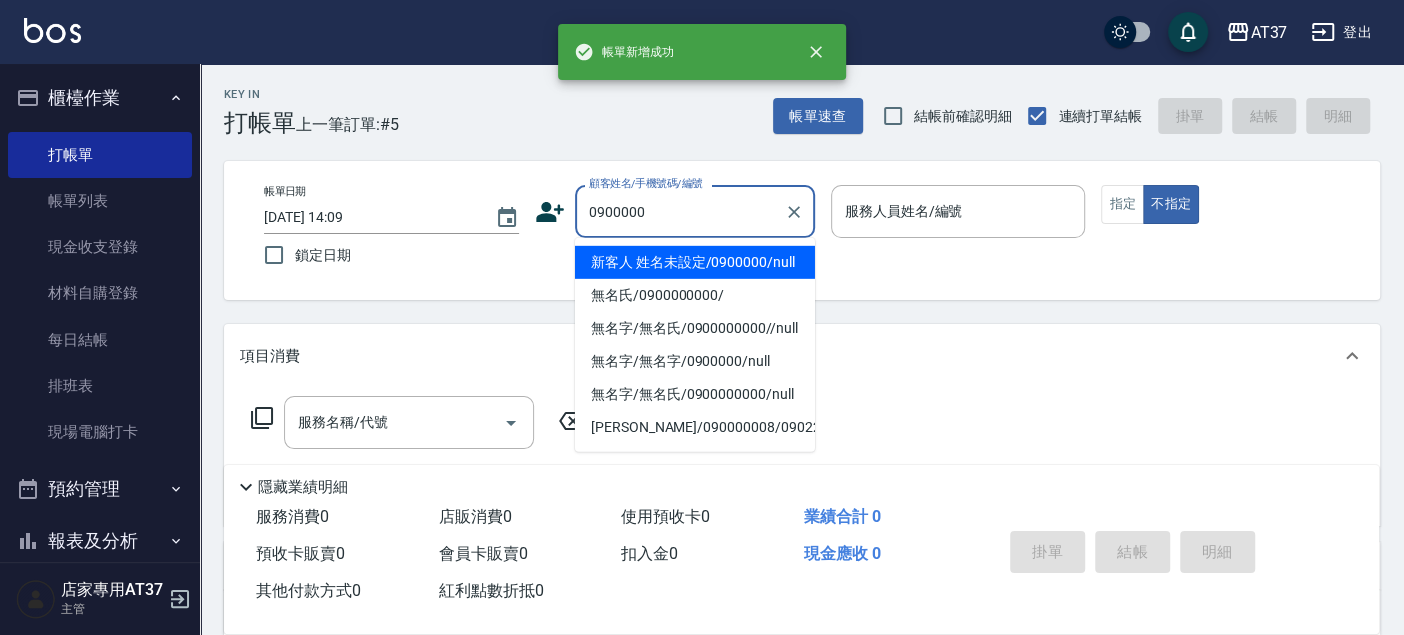 type on "新客人 姓名未設定/0900000/null" 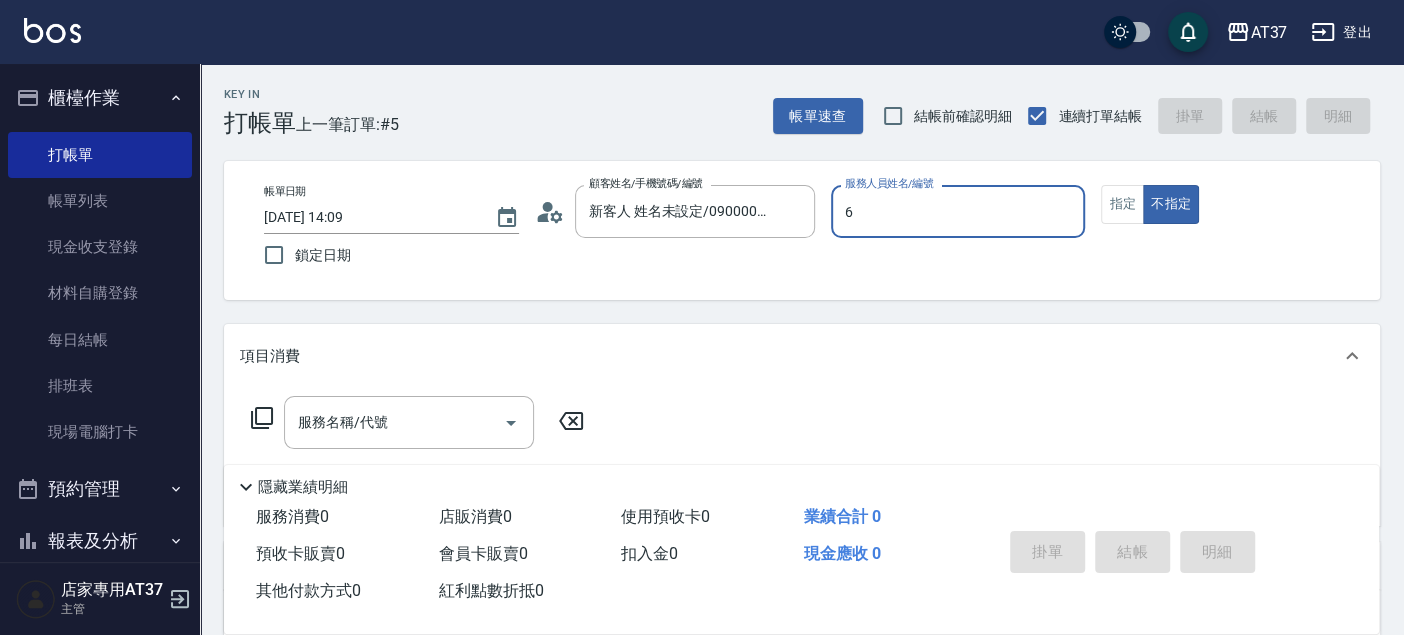 type on "6" 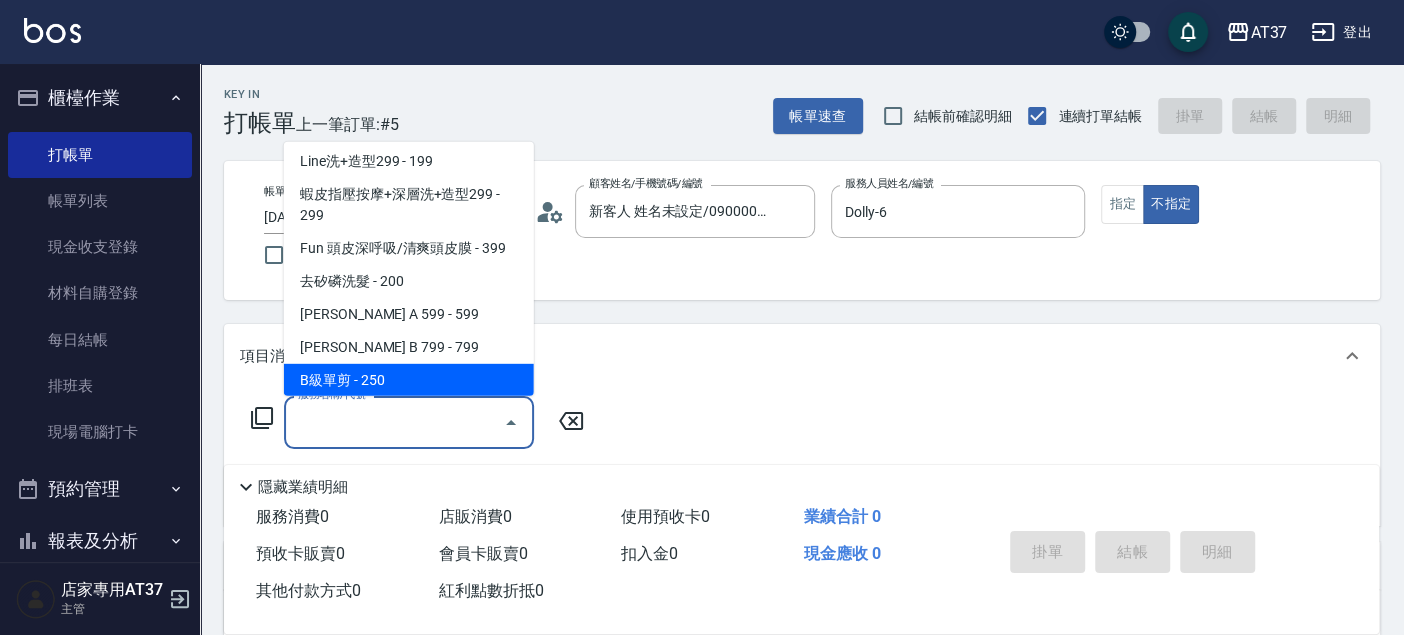 scroll, scrollTop: 336, scrollLeft: 0, axis: vertical 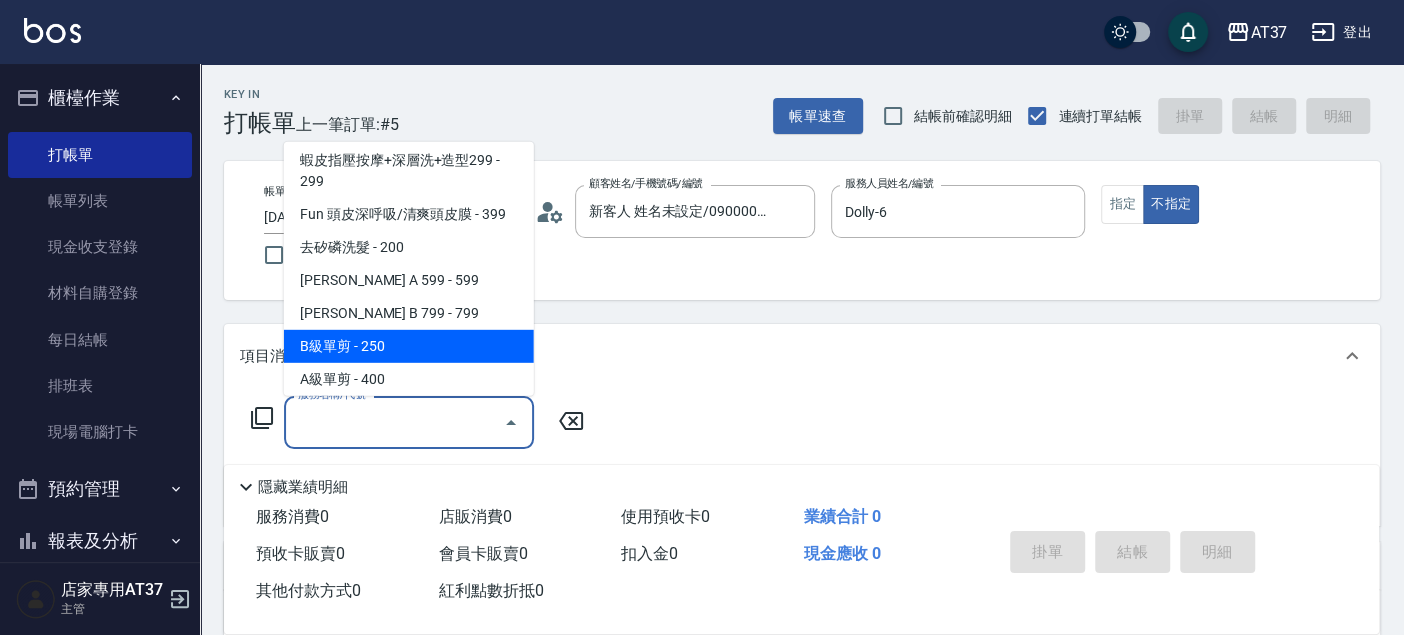 type on "B級單剪(201)" 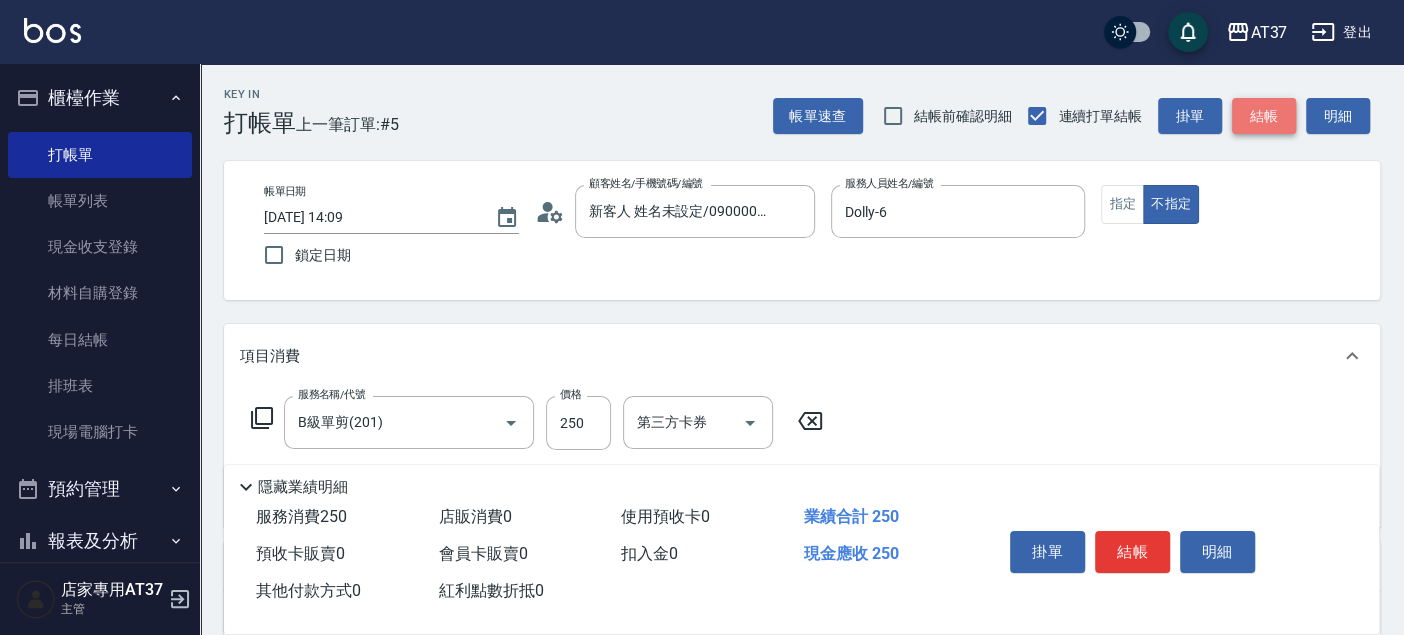 click on "結帳" at bounding box center [1264, 116] 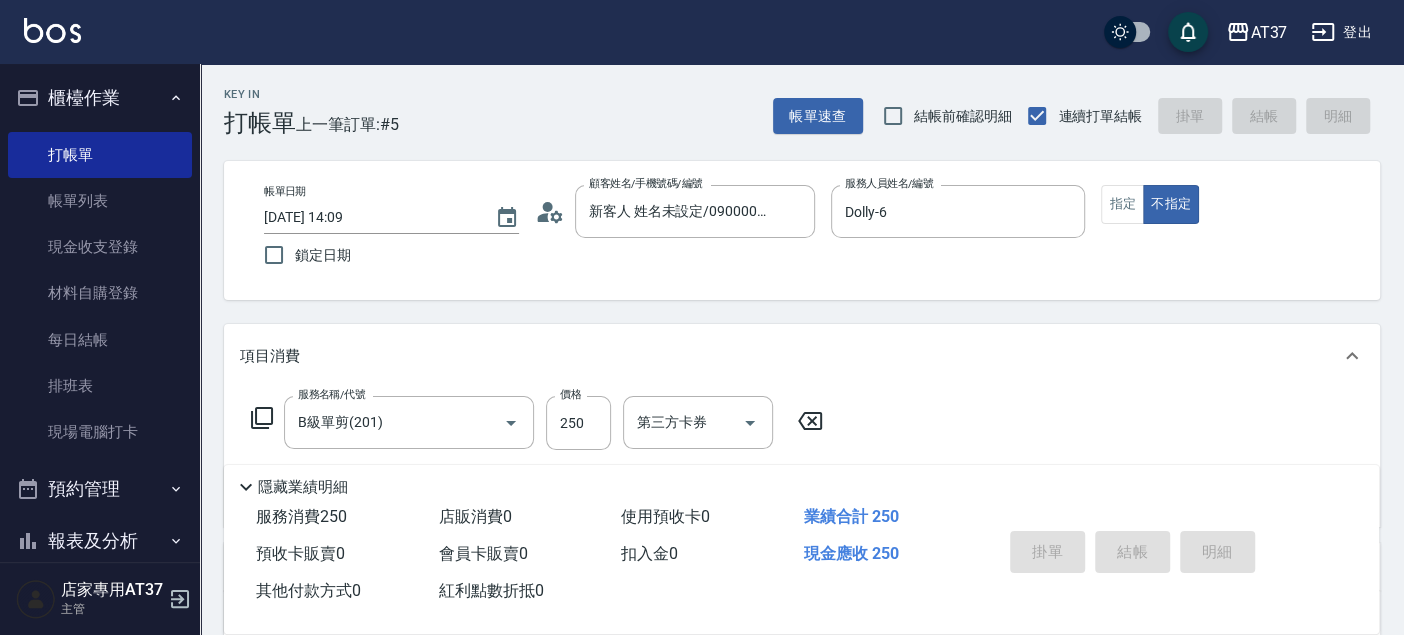 type 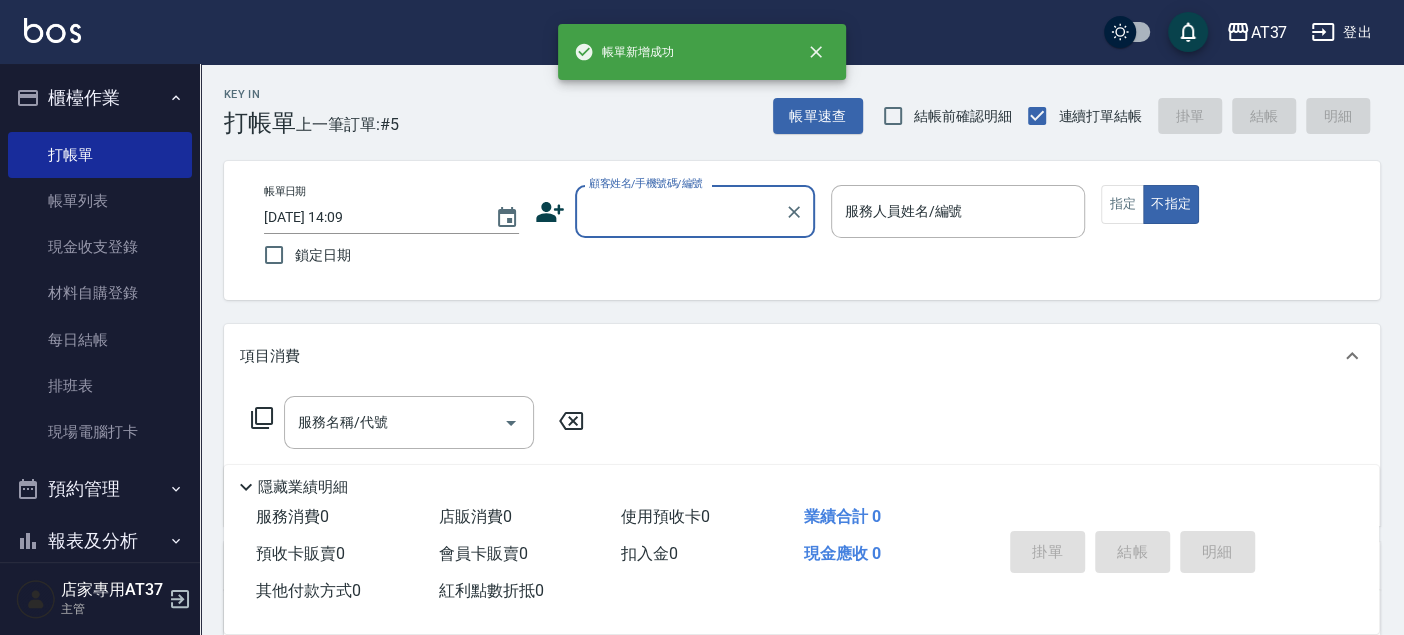 scroll, scrollTop: 0, scrollLeft: 0, axis: both 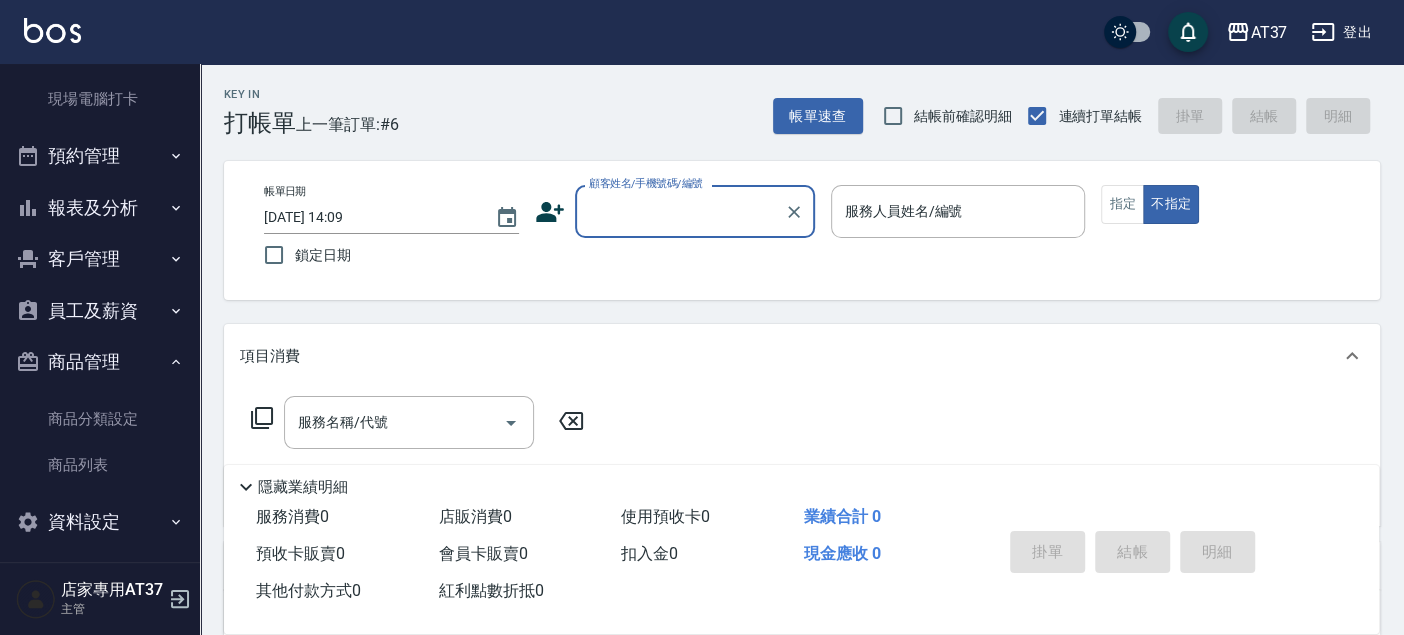 click on "報表及分析" at bounding box center (100, 208) 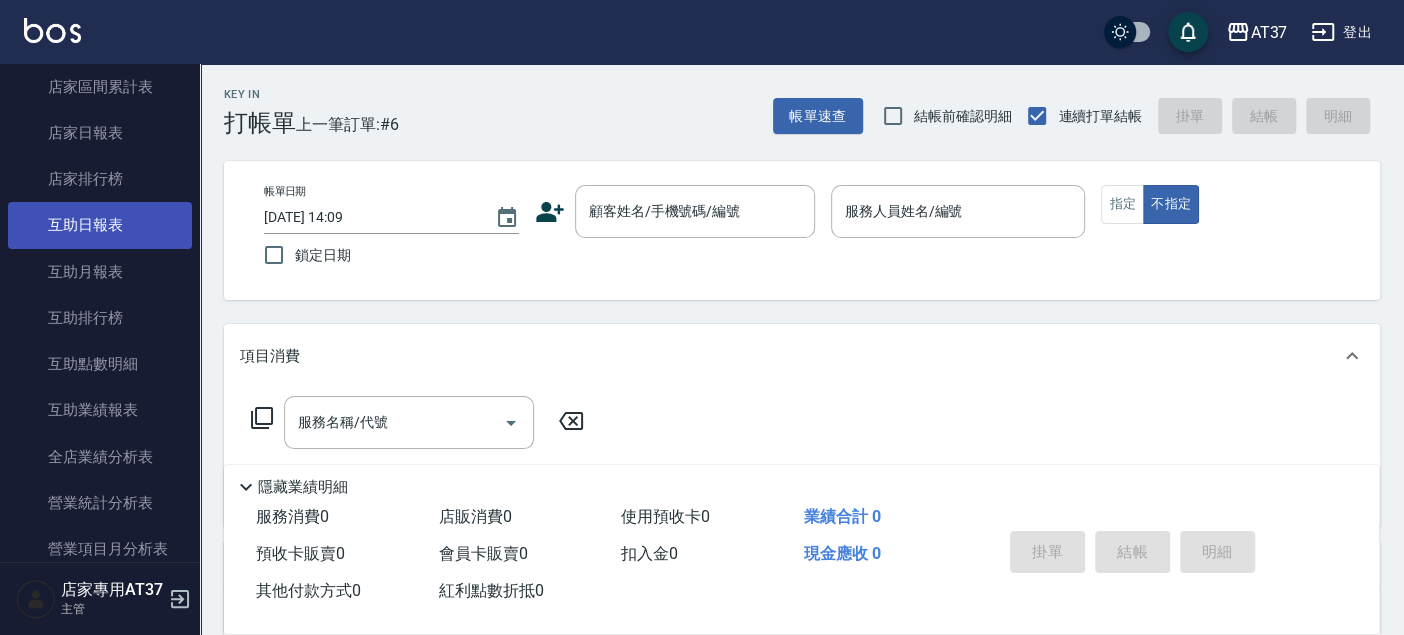 scroll, scrollTop: 777, scrollLeft: 0, axis: vertical 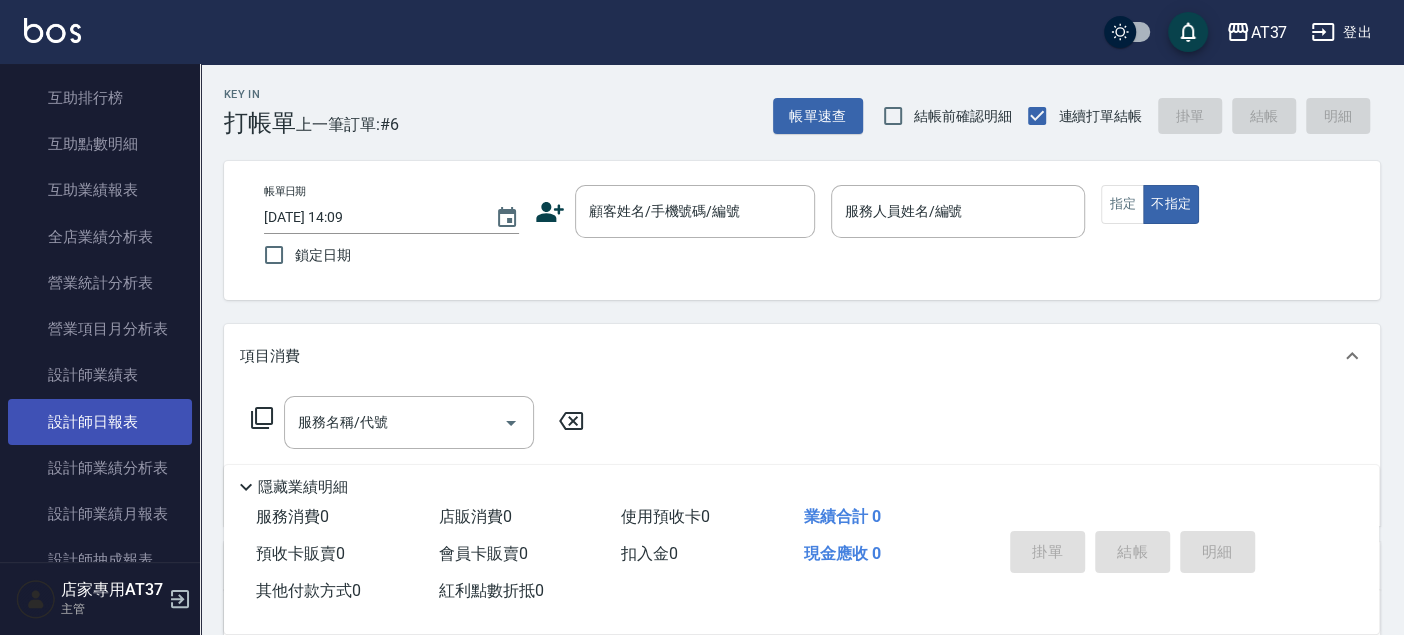 click on "設計師日報表" at bounding box center (100, 422) 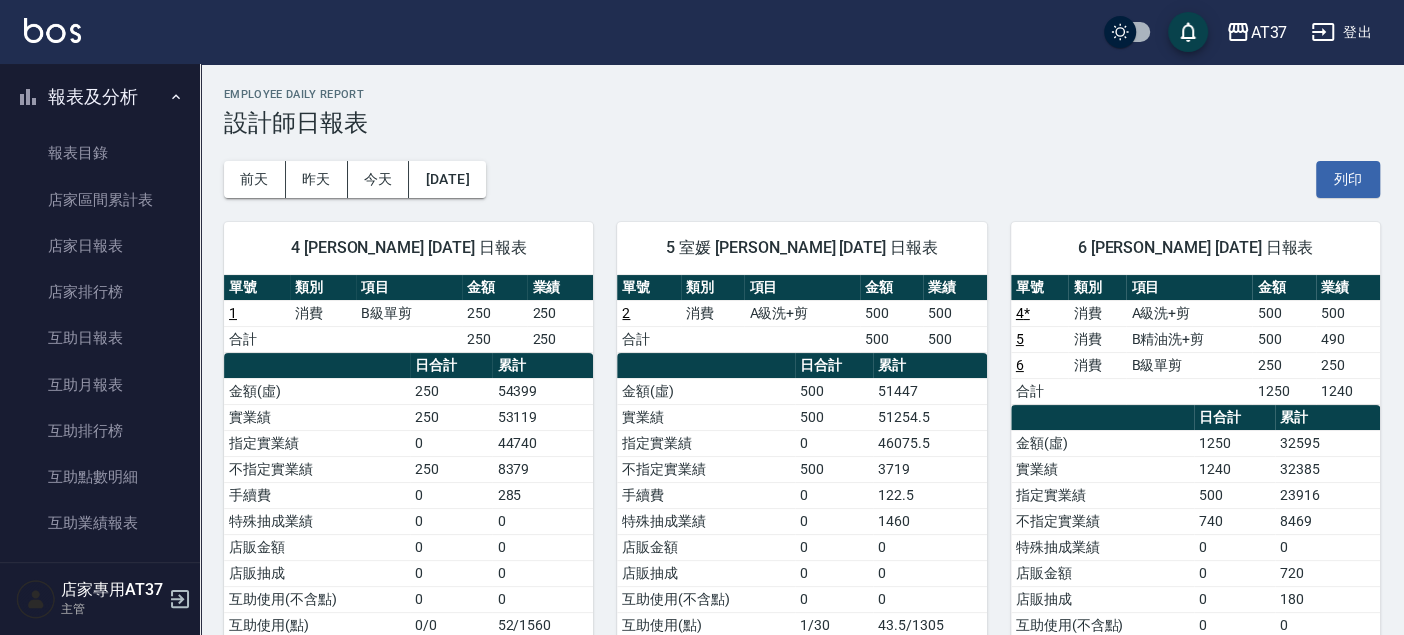scroll, scrollTop: 0, scrollLeft: 0, axis: both 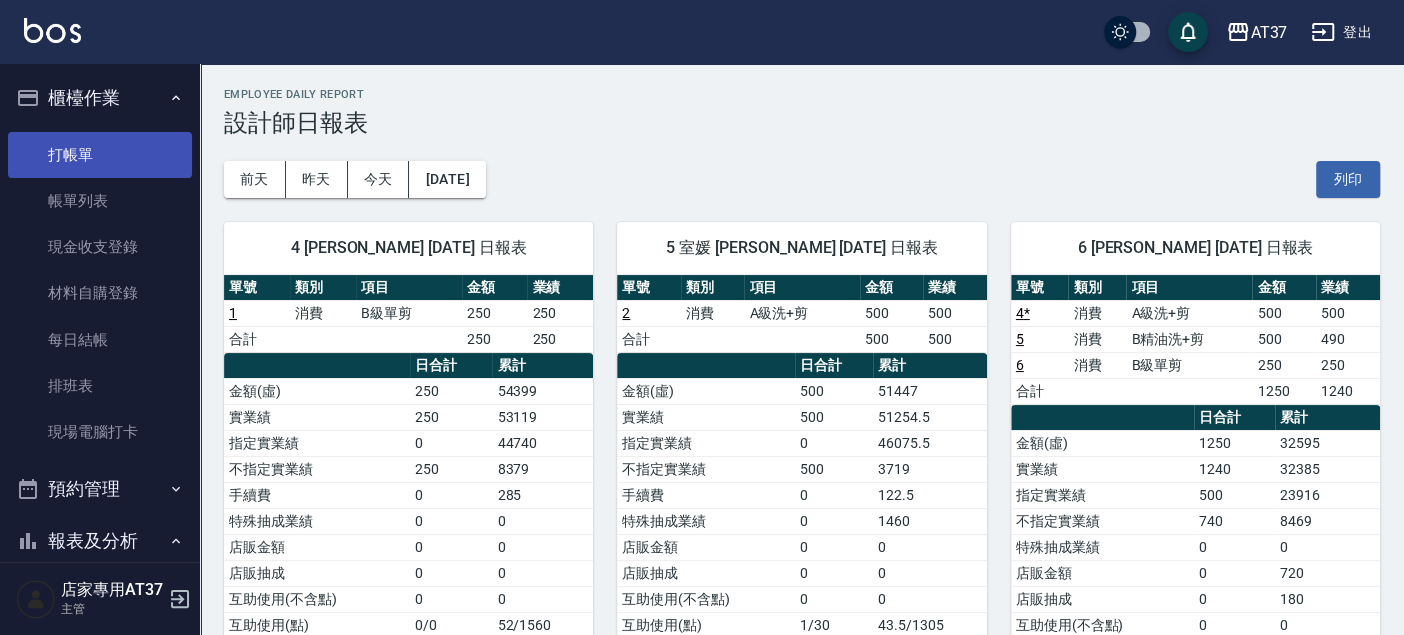 click on "打帳單" at bounding box center [100, 155] 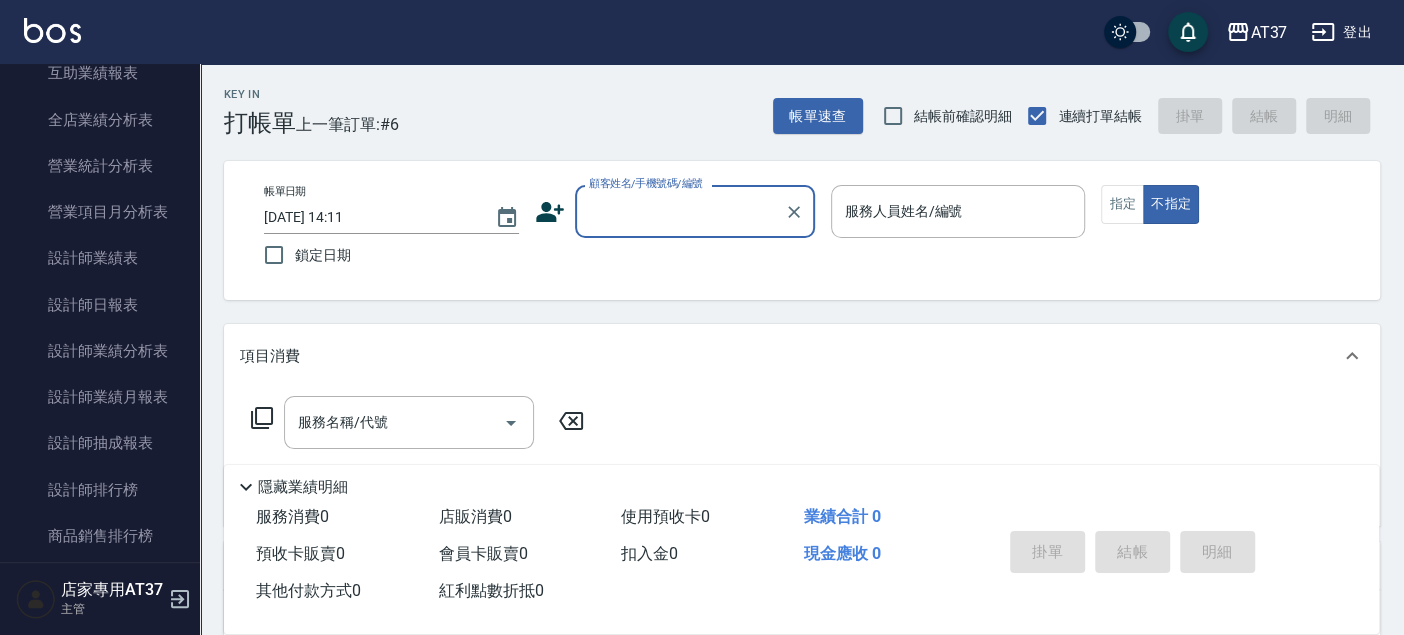 scroll, scrollTop: 1000, scrollLeft: 0, axis: vertical 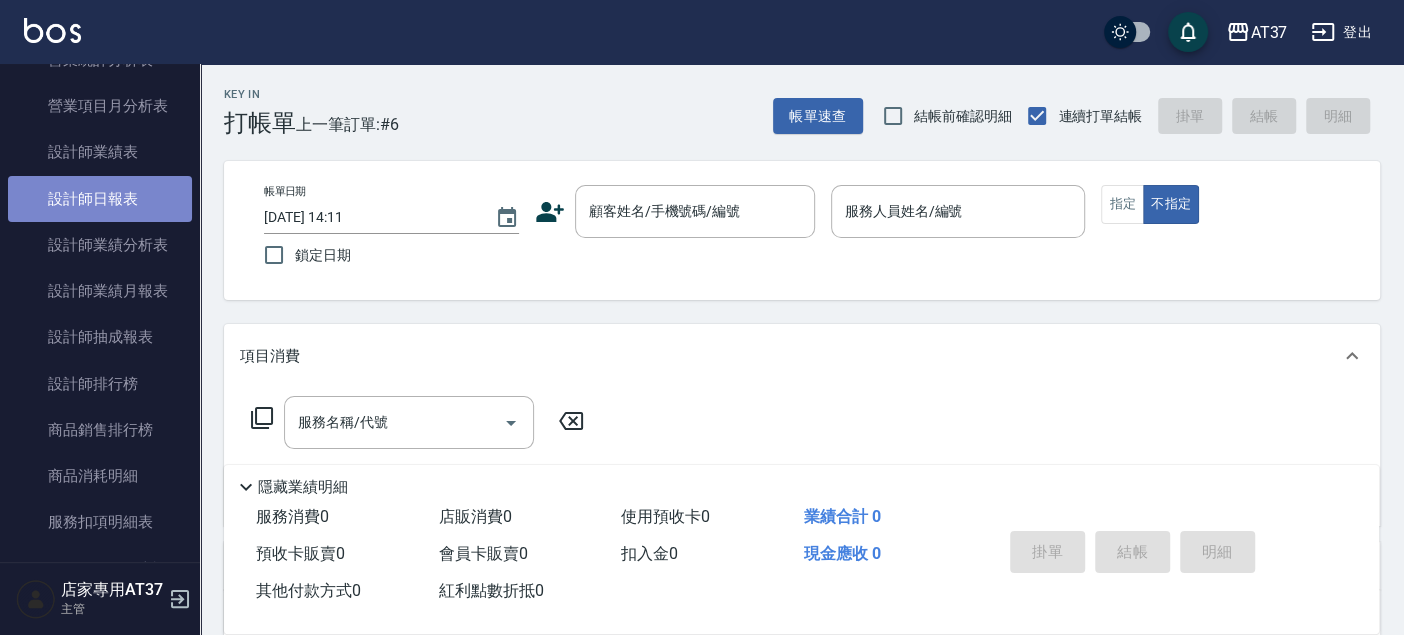 click on "設計師日報表" at bounding box center (100, 199) 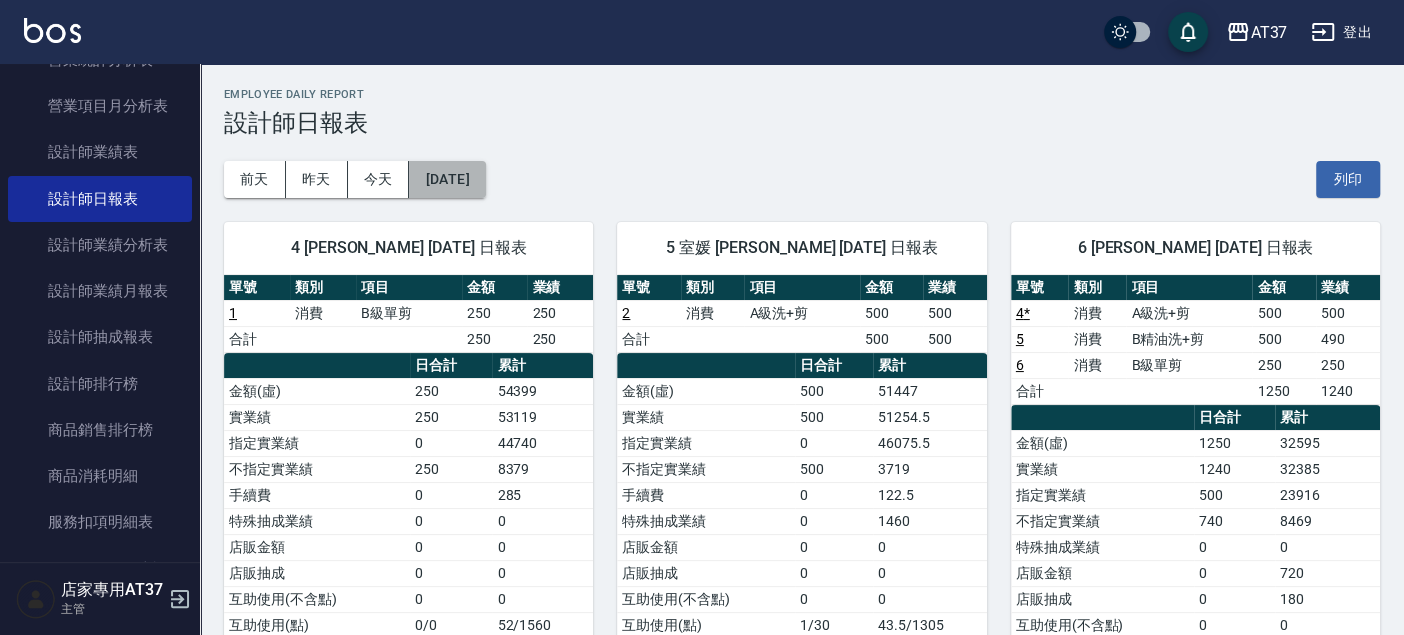 click on "[DATE]" at bounding box center (447, 179) 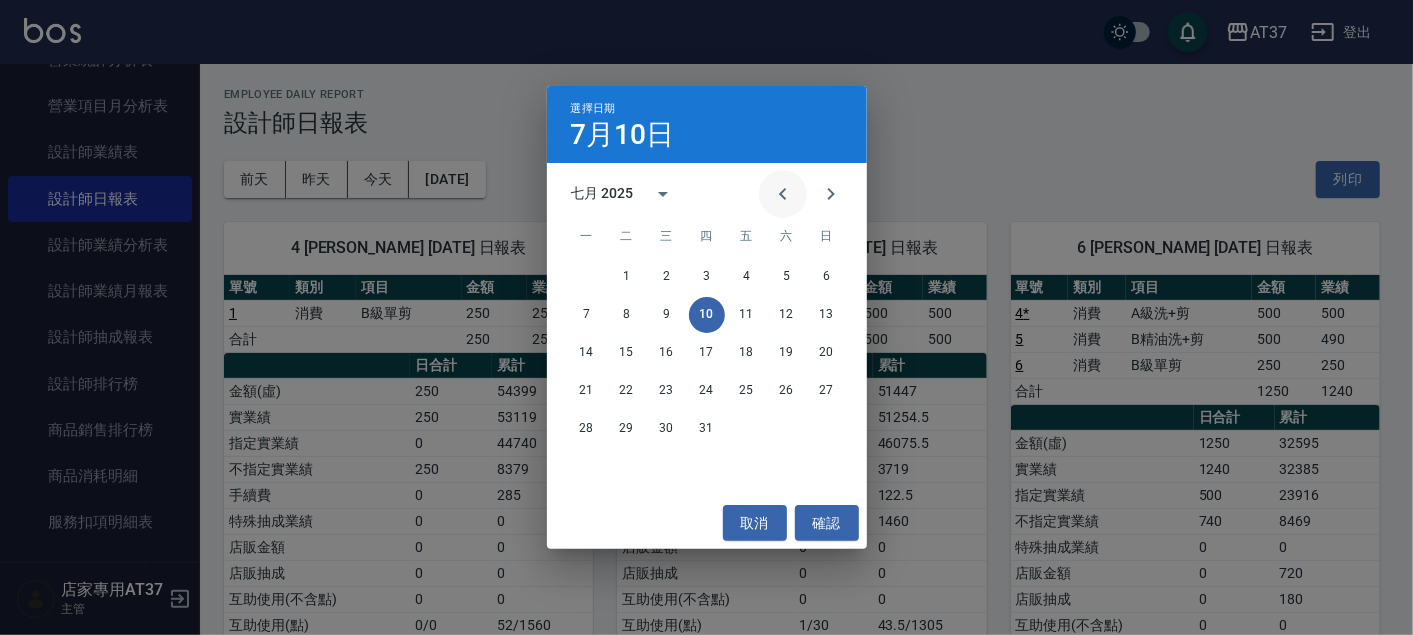 click 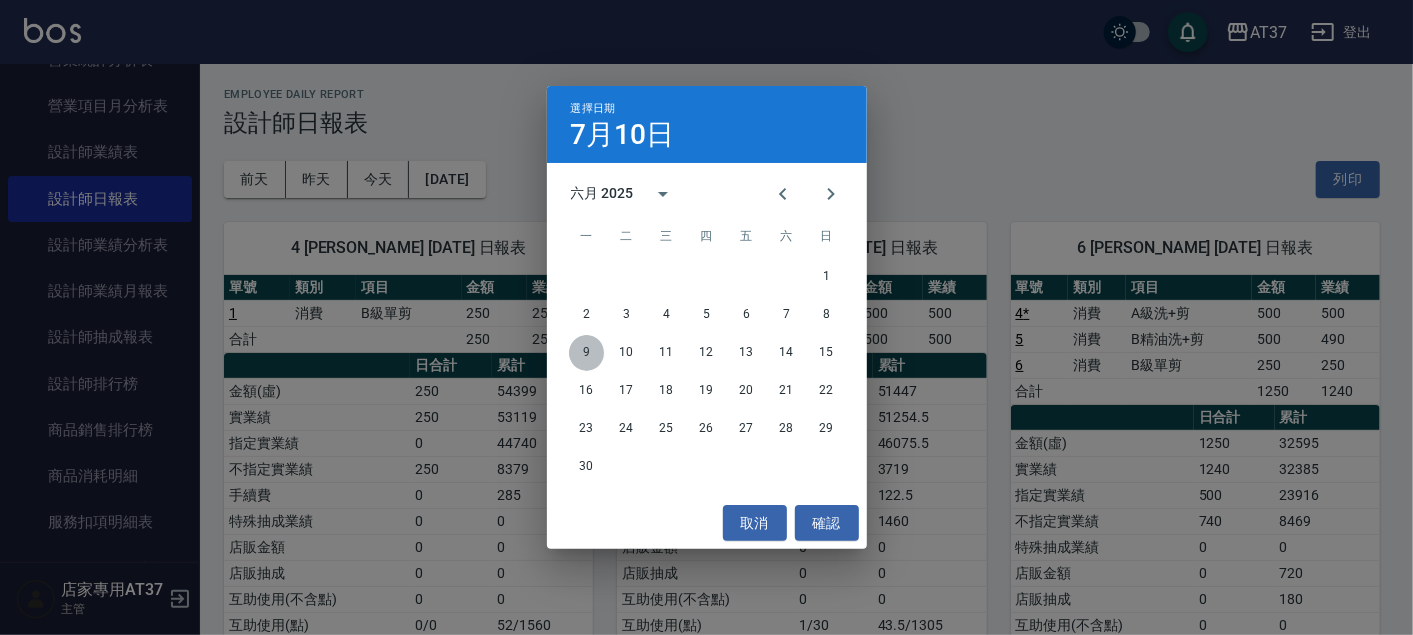 click on "9" at bounding box center [587, 353] 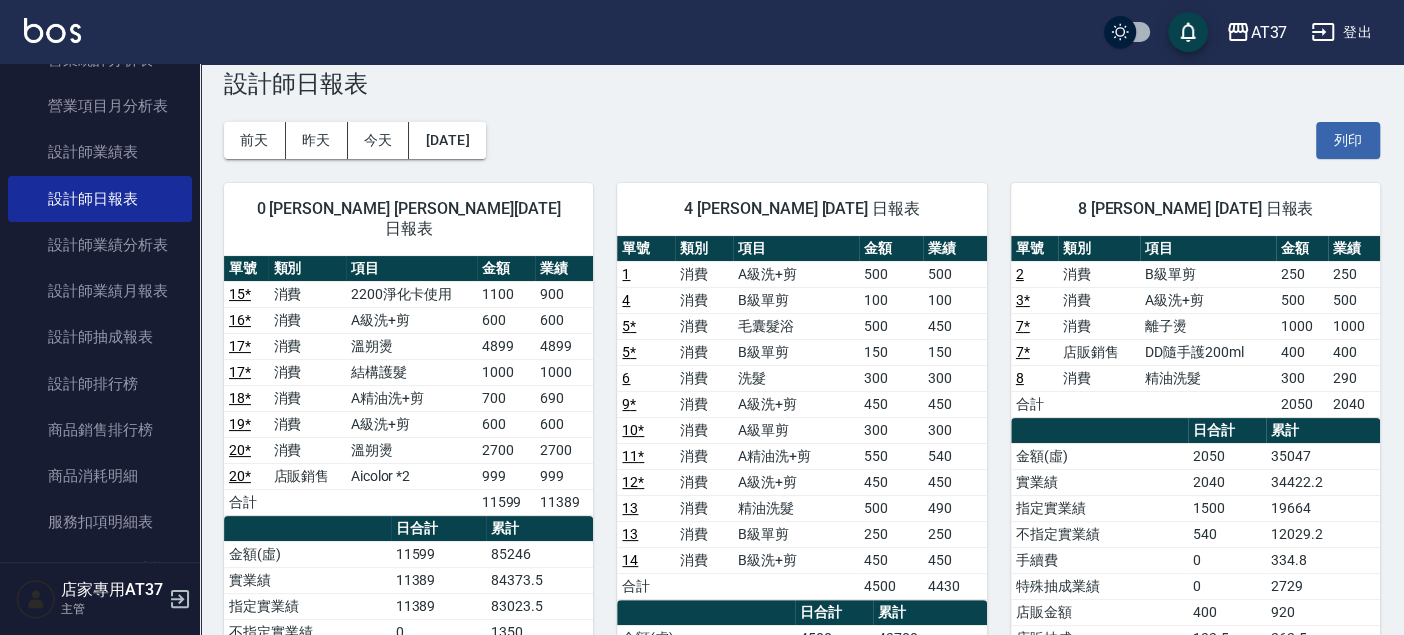 scroll, scrollTop: 0, scrollLeft: 0, axis: both 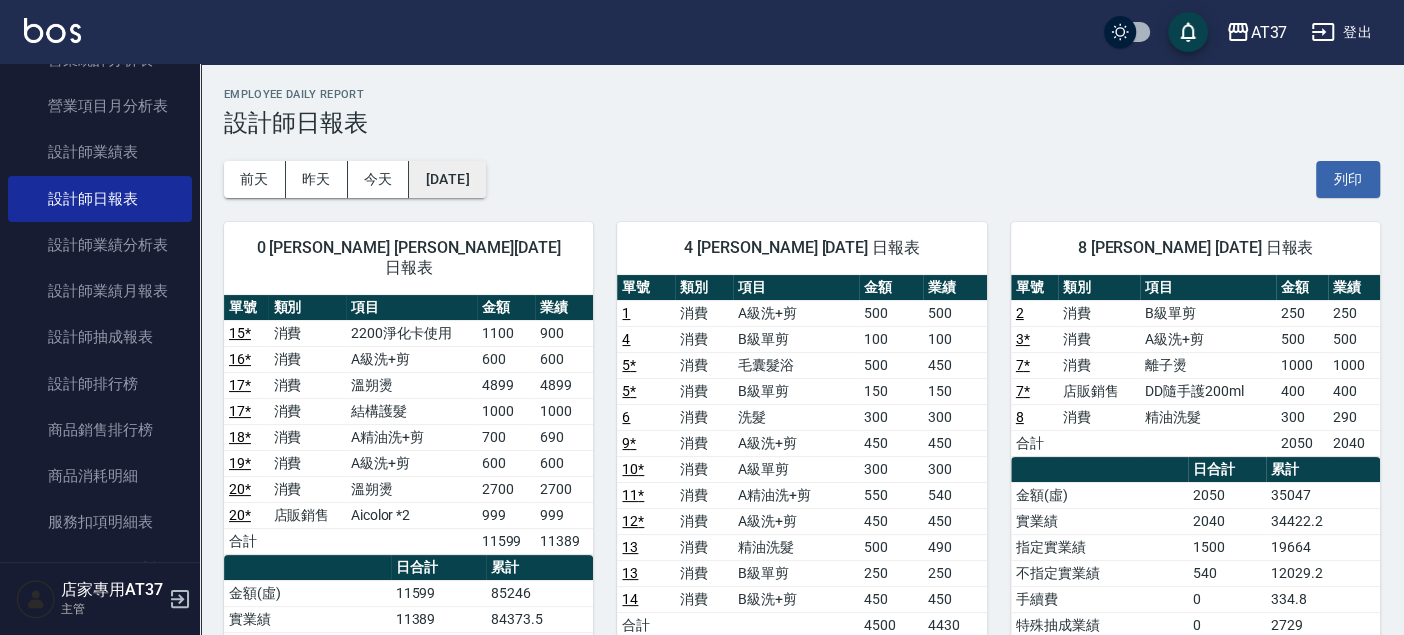 click on "[DATE]" at bounding box center (447, 179) 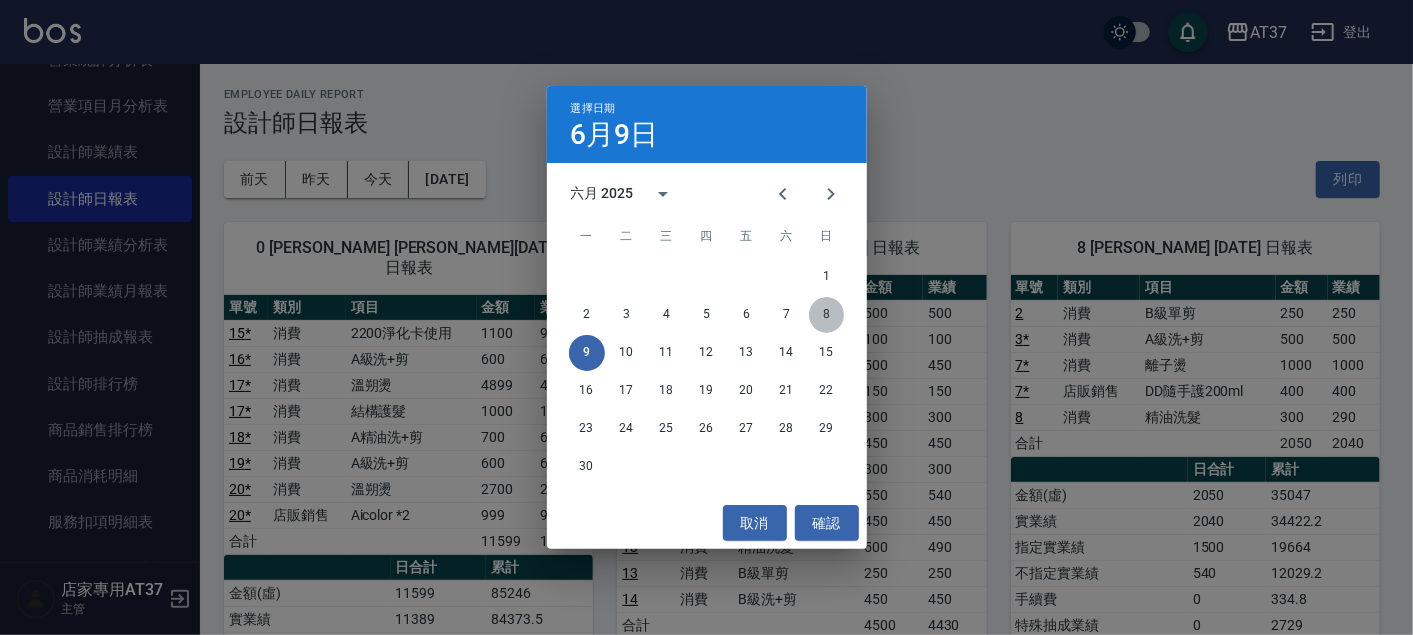 click on "8" at bounding box center [827, 315] 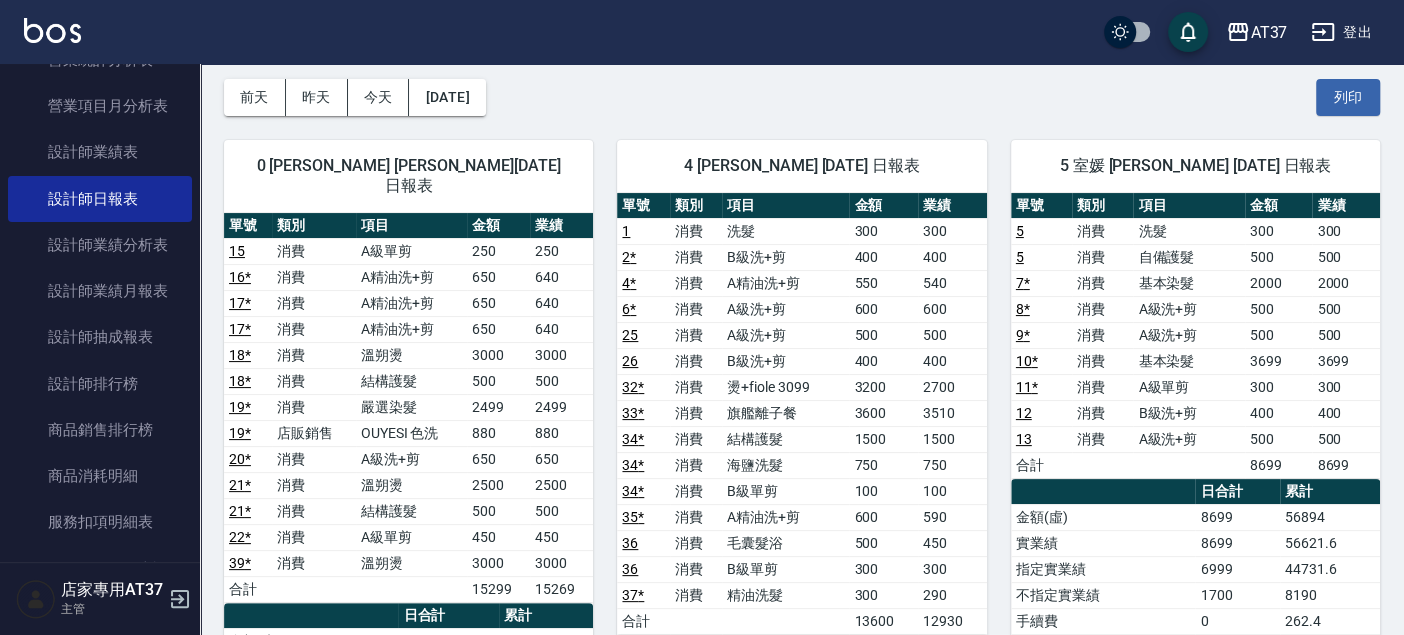 scroll, scrollTop: 0, scrollLeft: 0, axis: both 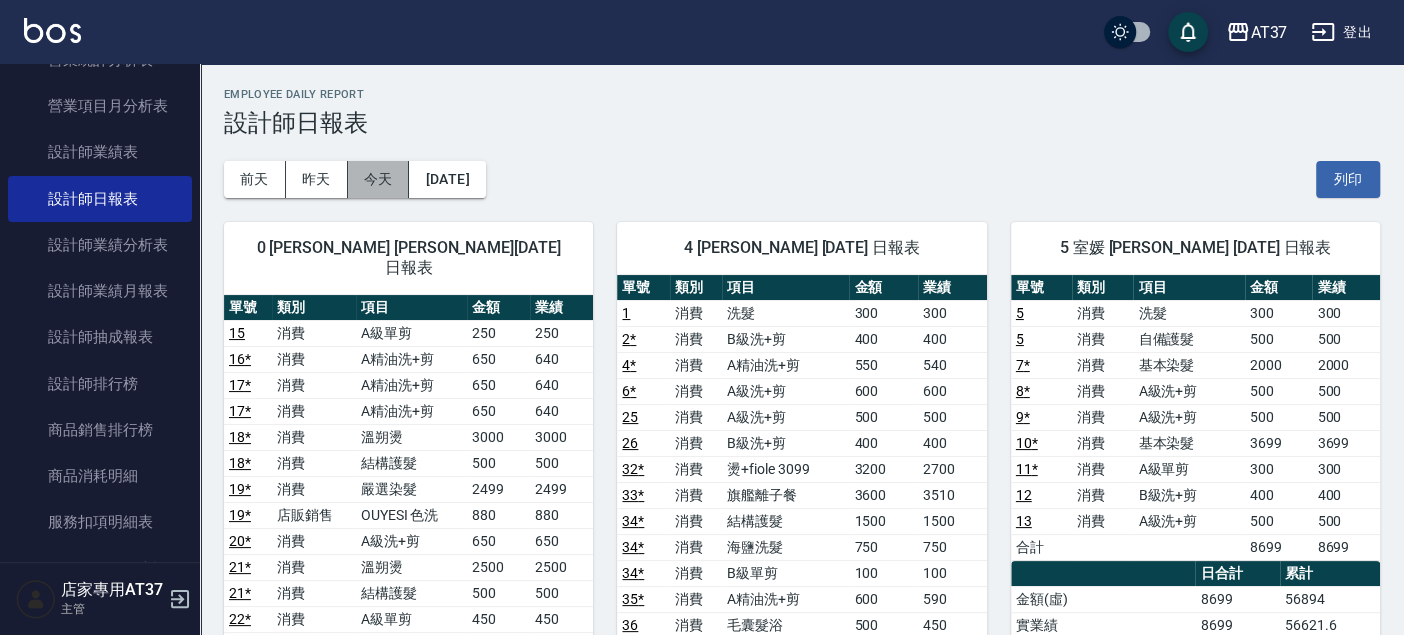 click on "今天" at bounding box center (379, 179) 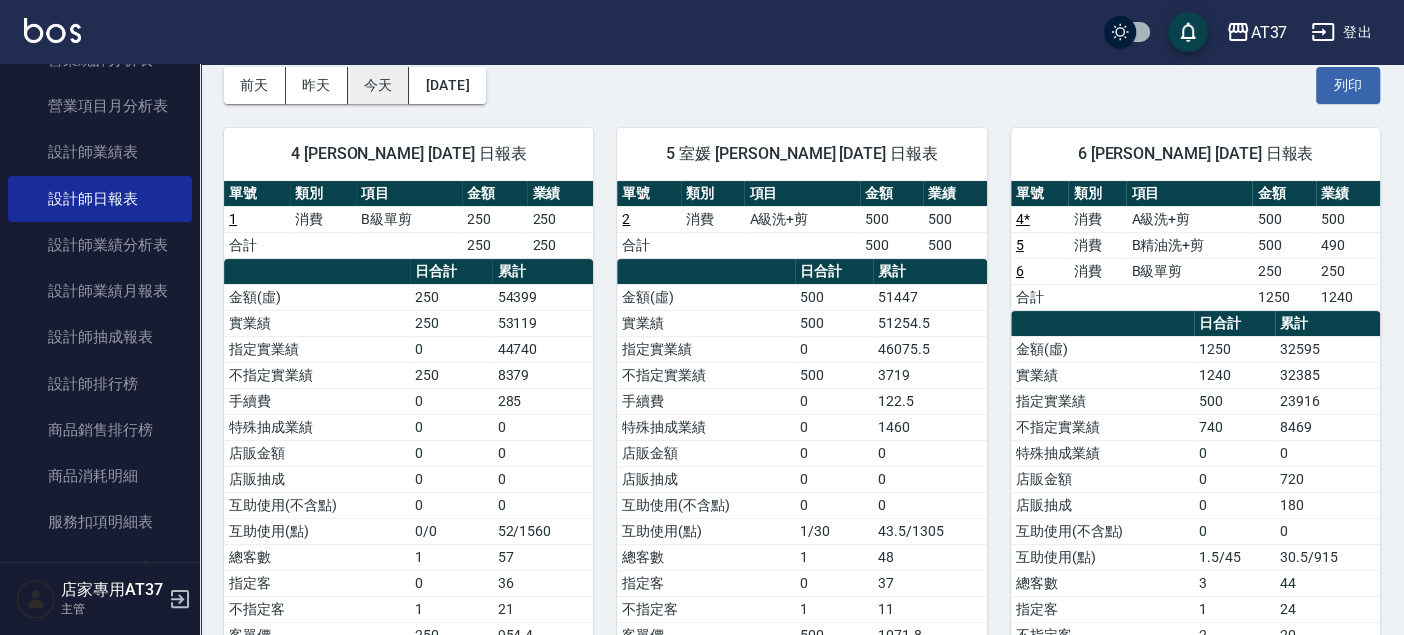 scroll, scrollTop: 0, scrollLeft: 0, axis: both 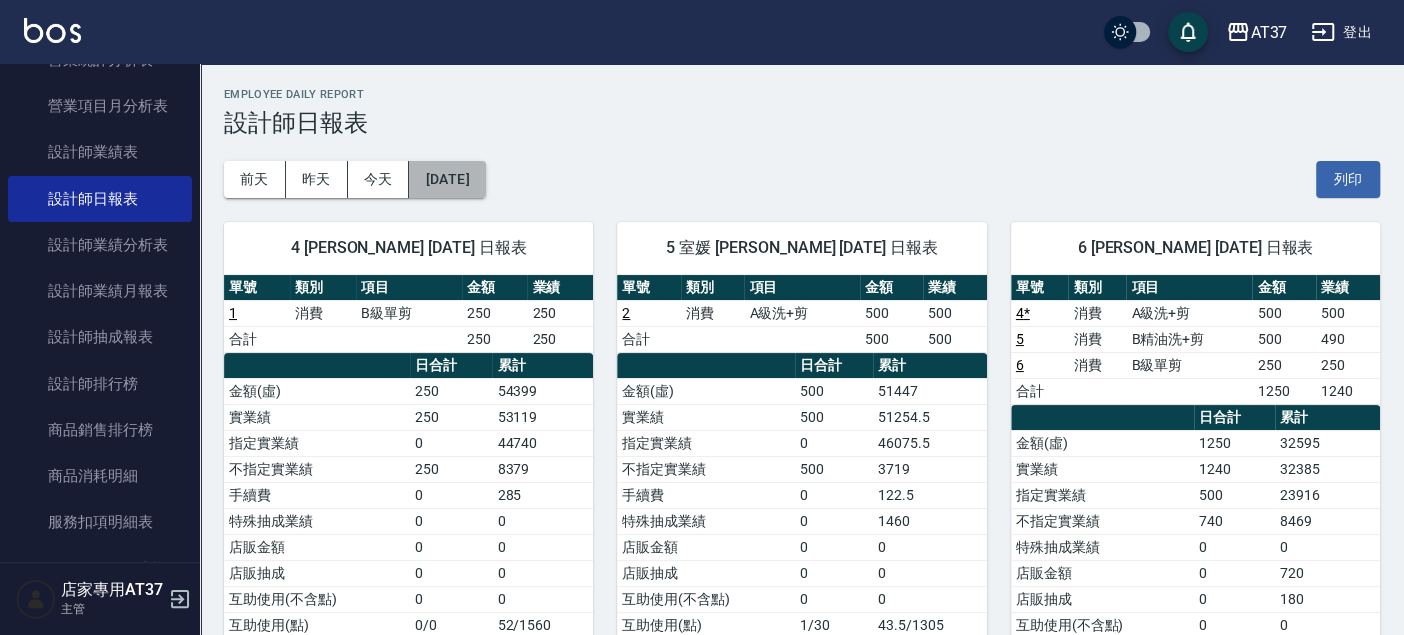 click on "[DATE]" at bounding box center (447, 179) 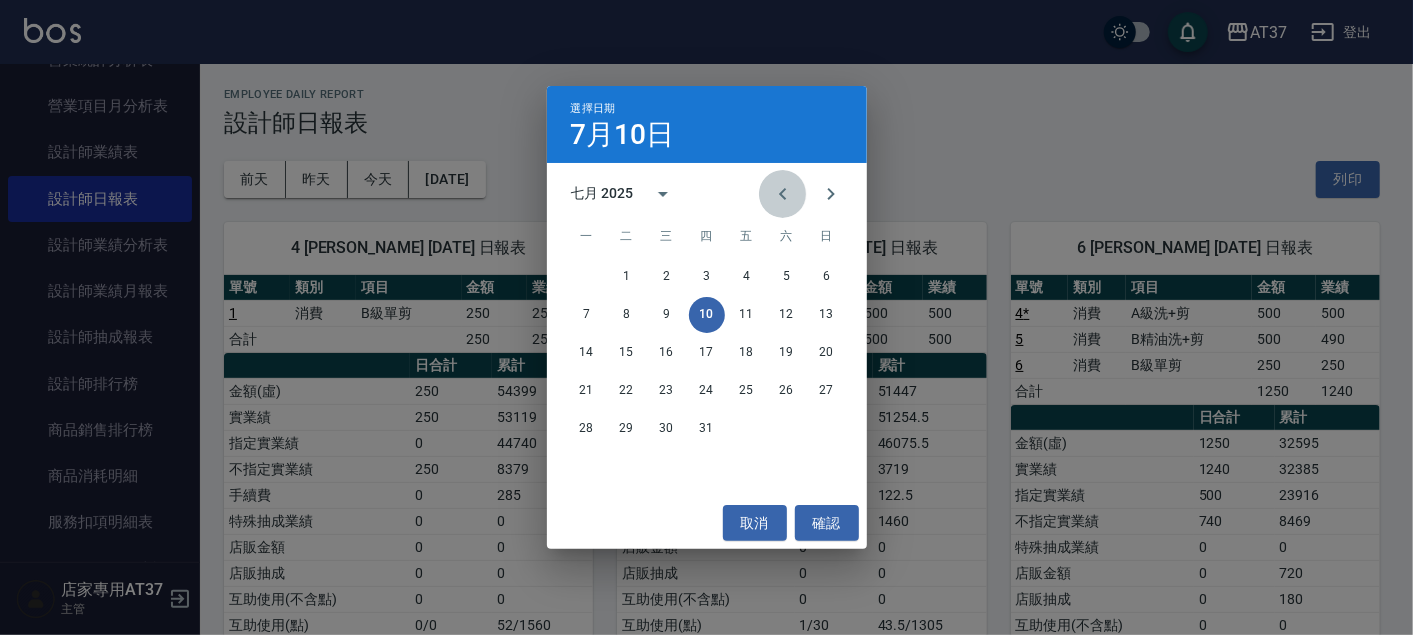 click 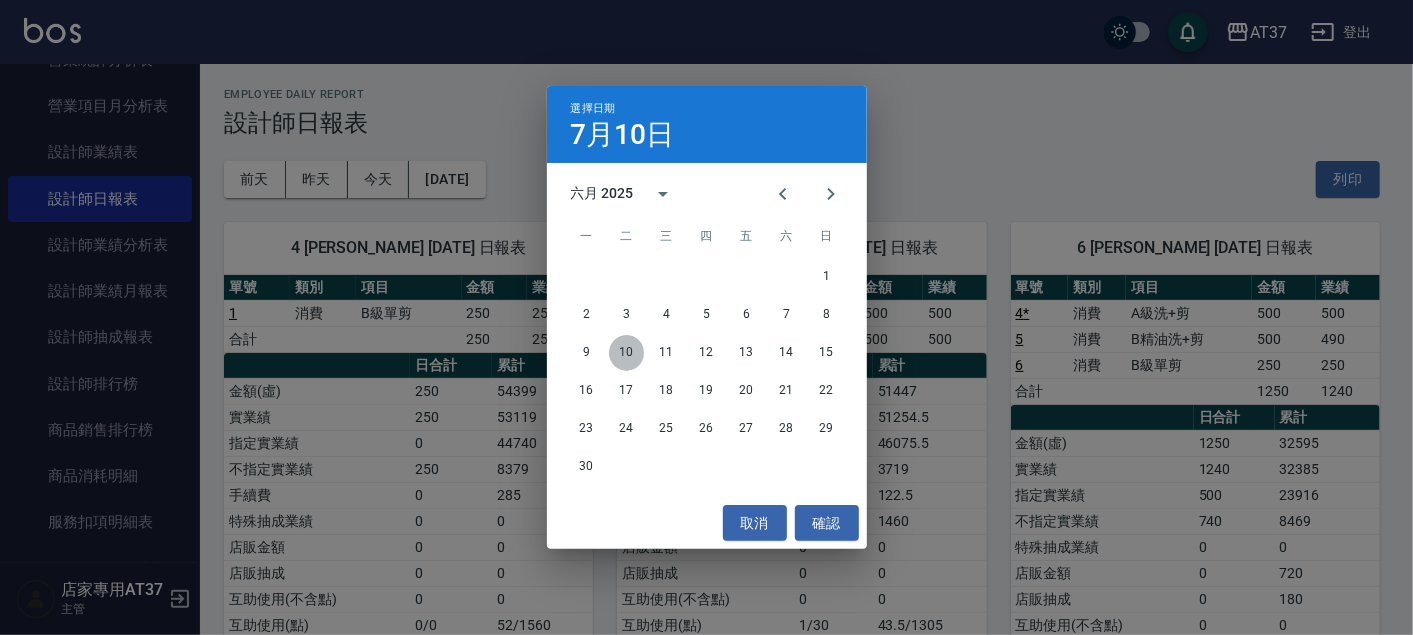 click on "10" at bounding box center (627, 353) 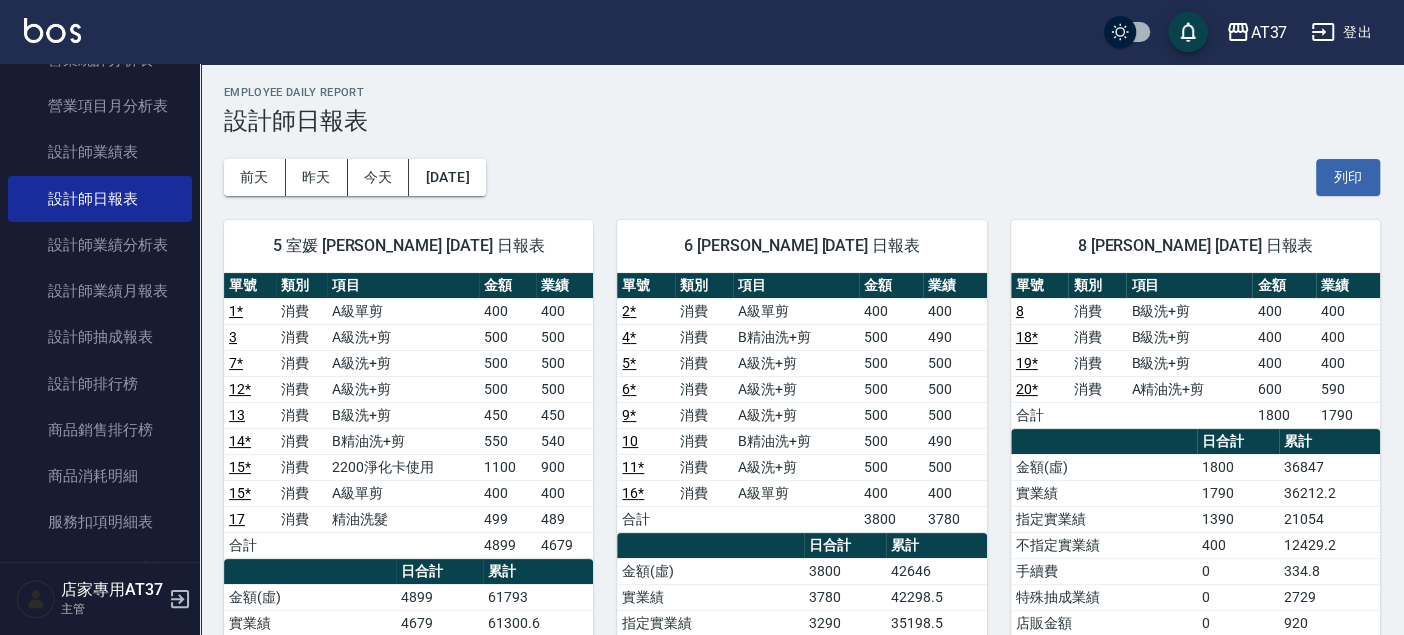 scroll, scrollTop: 0, scrollLeft: 0, axis: both 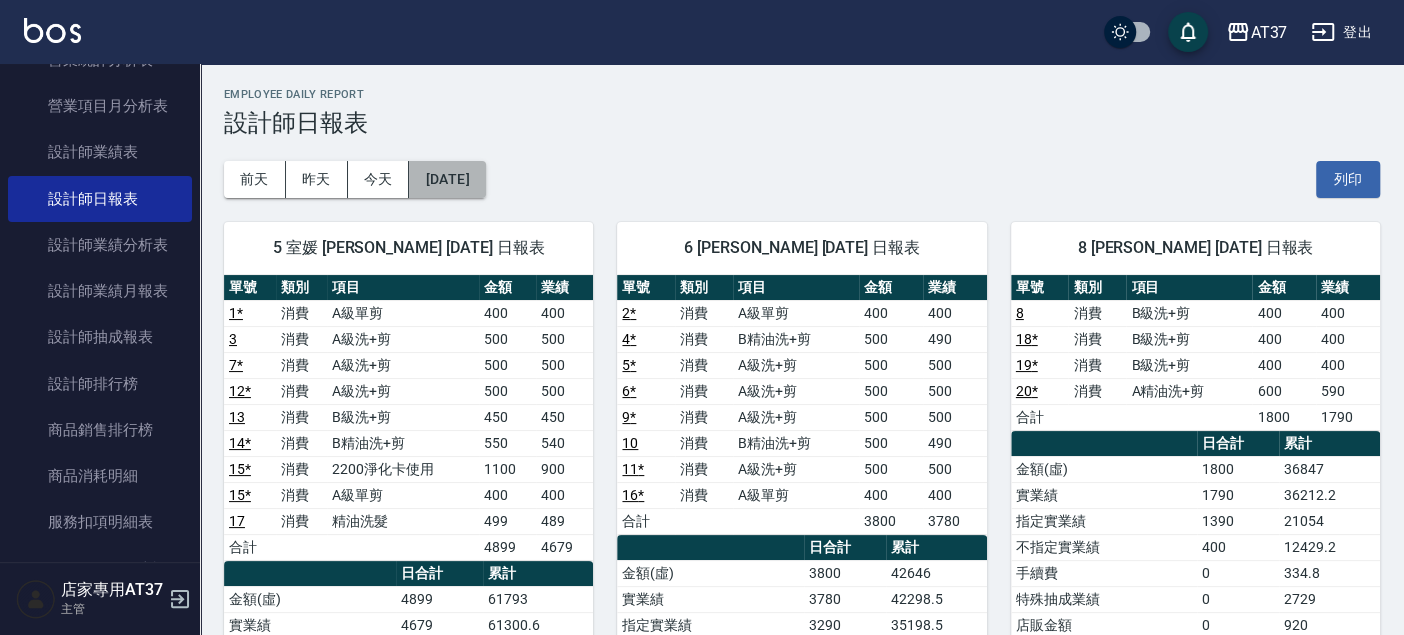 click on "[DATE]" at bounding box center [447, 179] 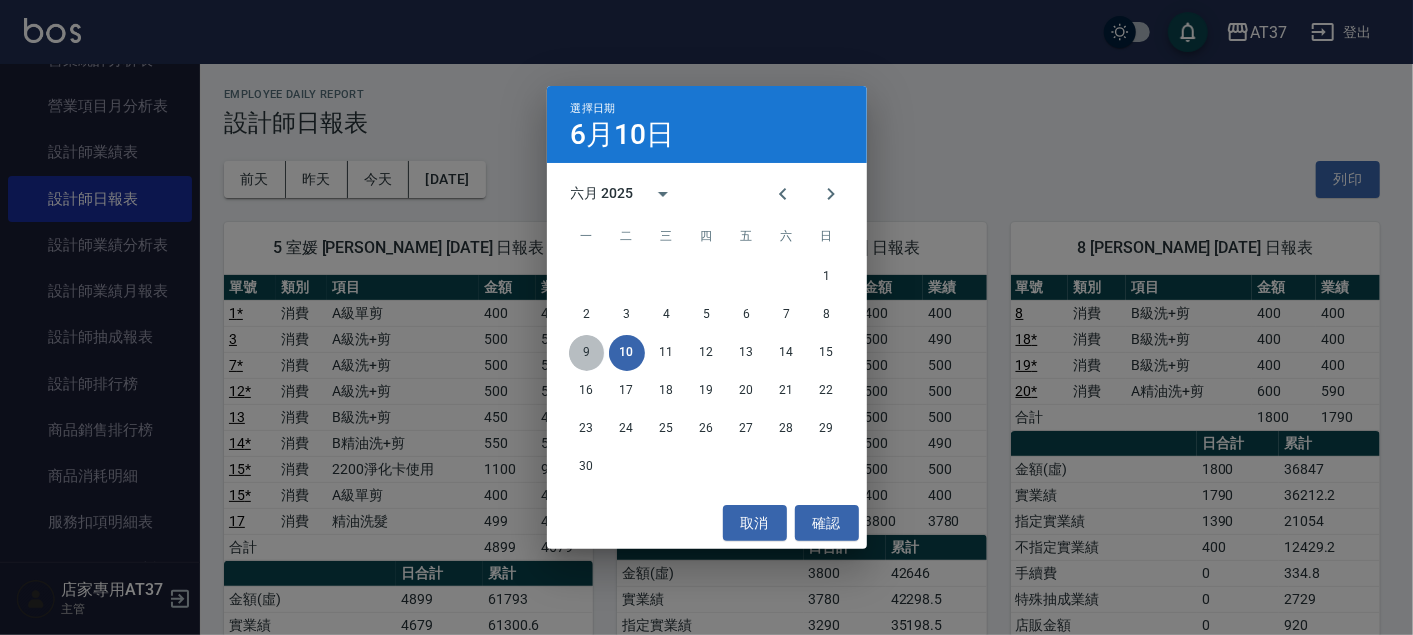 click on "9" at bounding box center (587, 353) 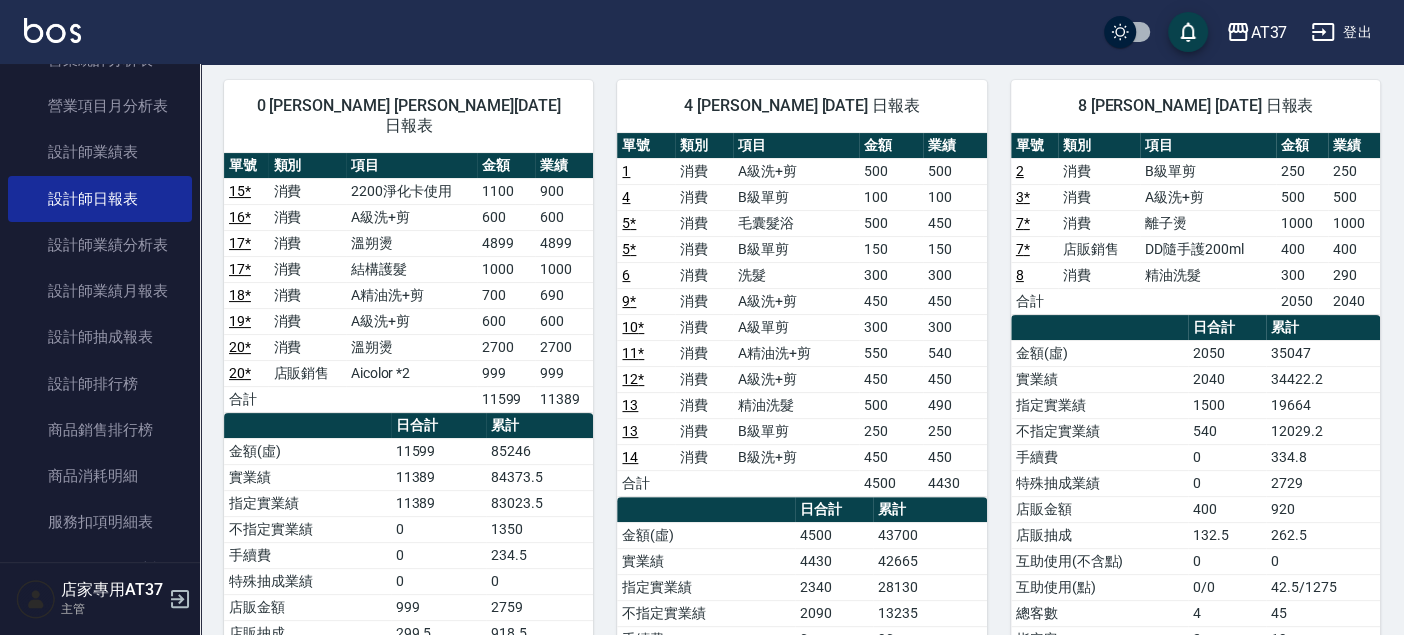 scroll, scrollTop: 0, scrollLeft: 0, axis: both 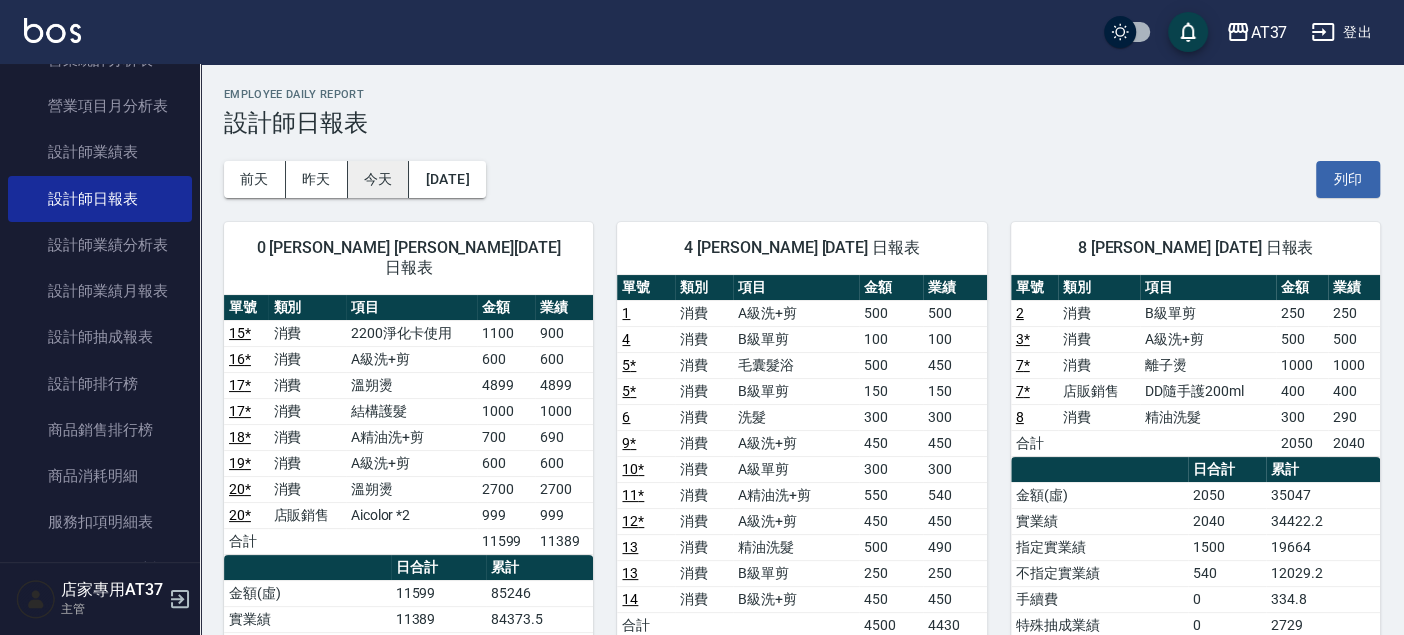 click on "今天" at bounding box center [379, 179] 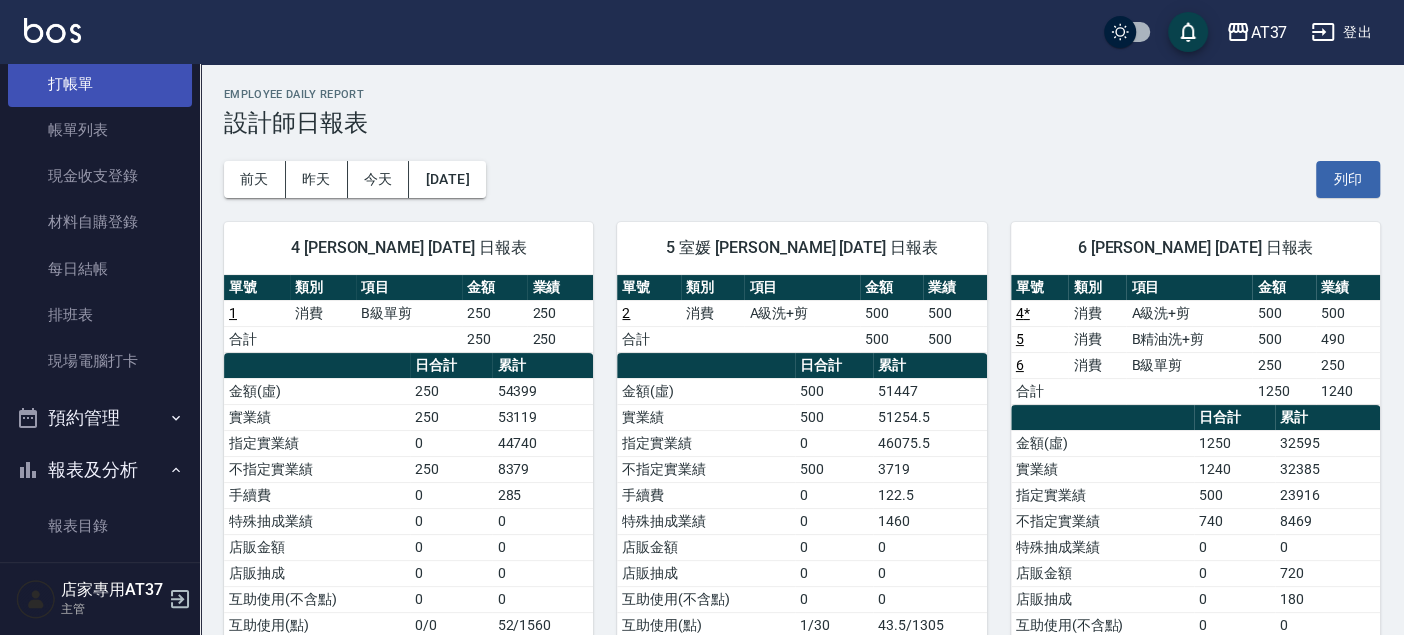 scroll, scrollTop: 0, scrollLeft: 0, axis: both 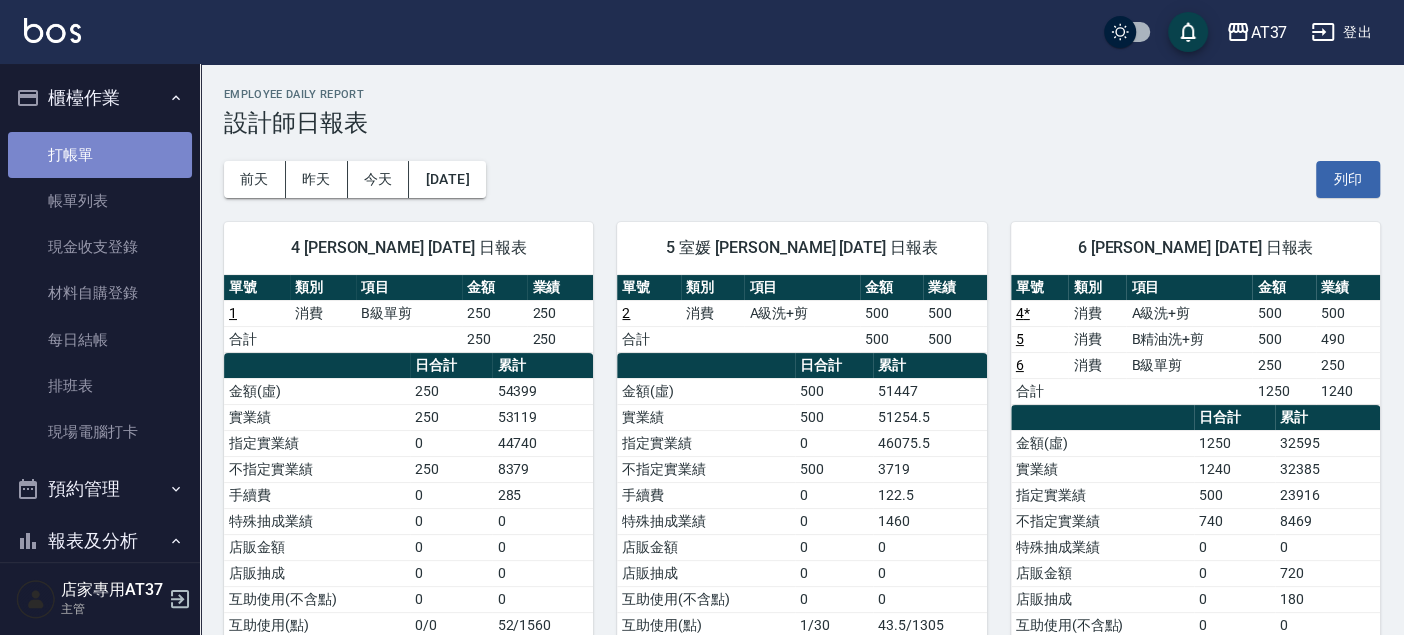 click on "打帳單" at bounding box center [100, 155] 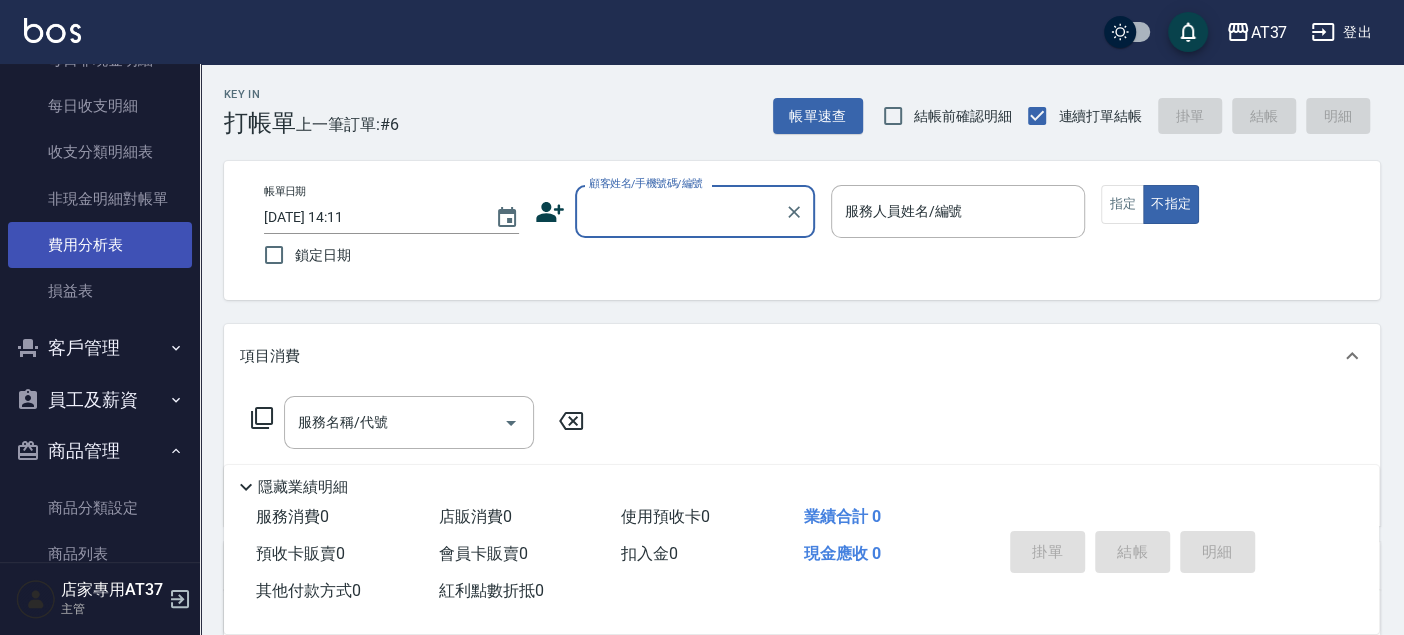 scroll, scrollTop: 1836, scrollLeft: 0, axis: vertical 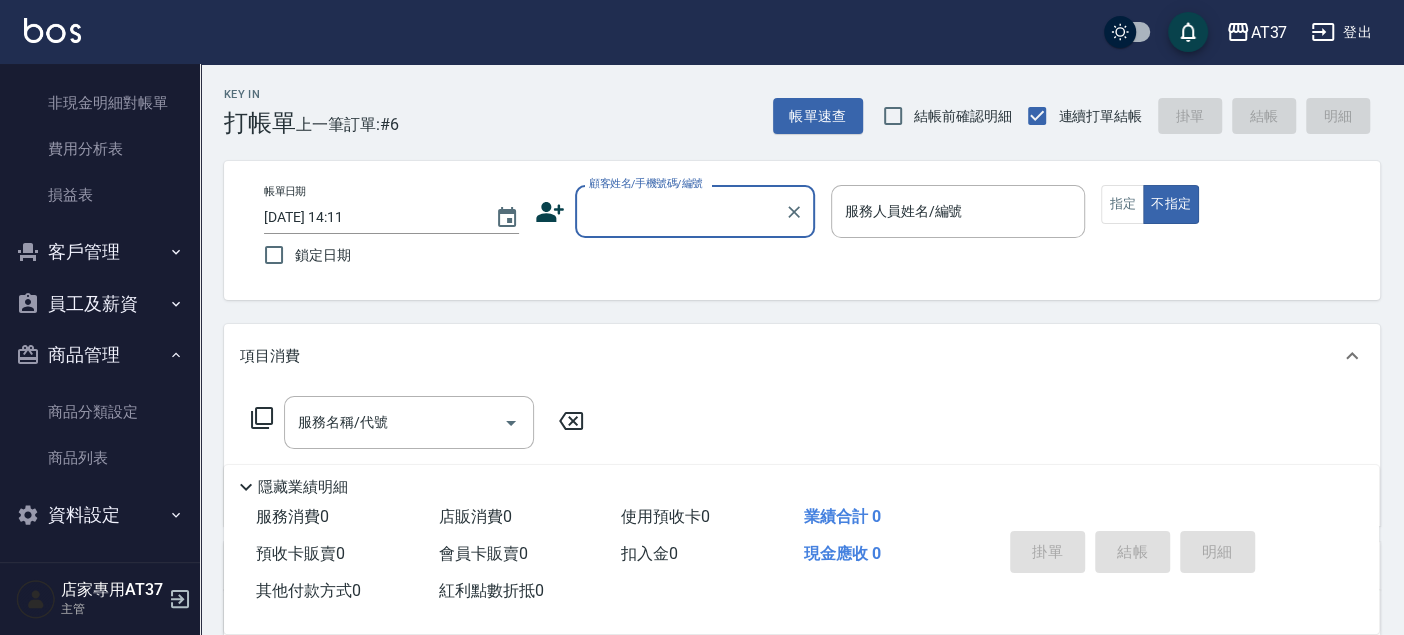 click on "客戶管理" at bounding box center [100, 252] 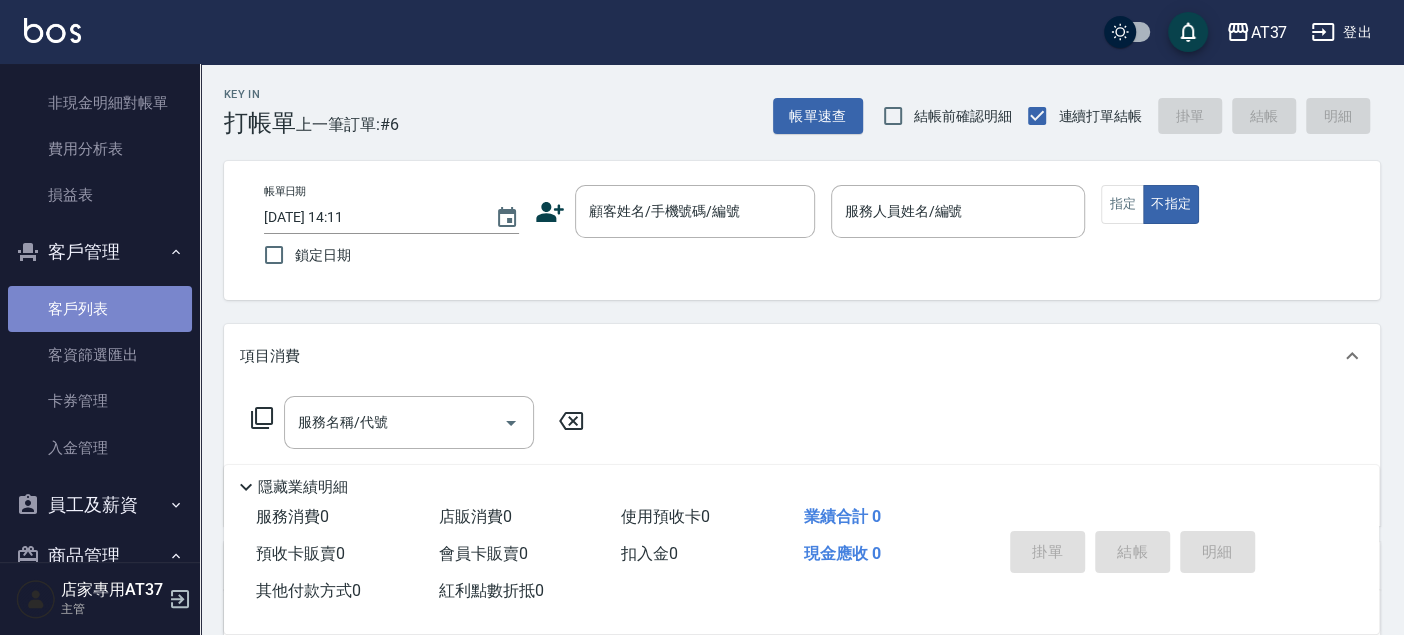click on "客戶列表" at bounding box center [100, 309] 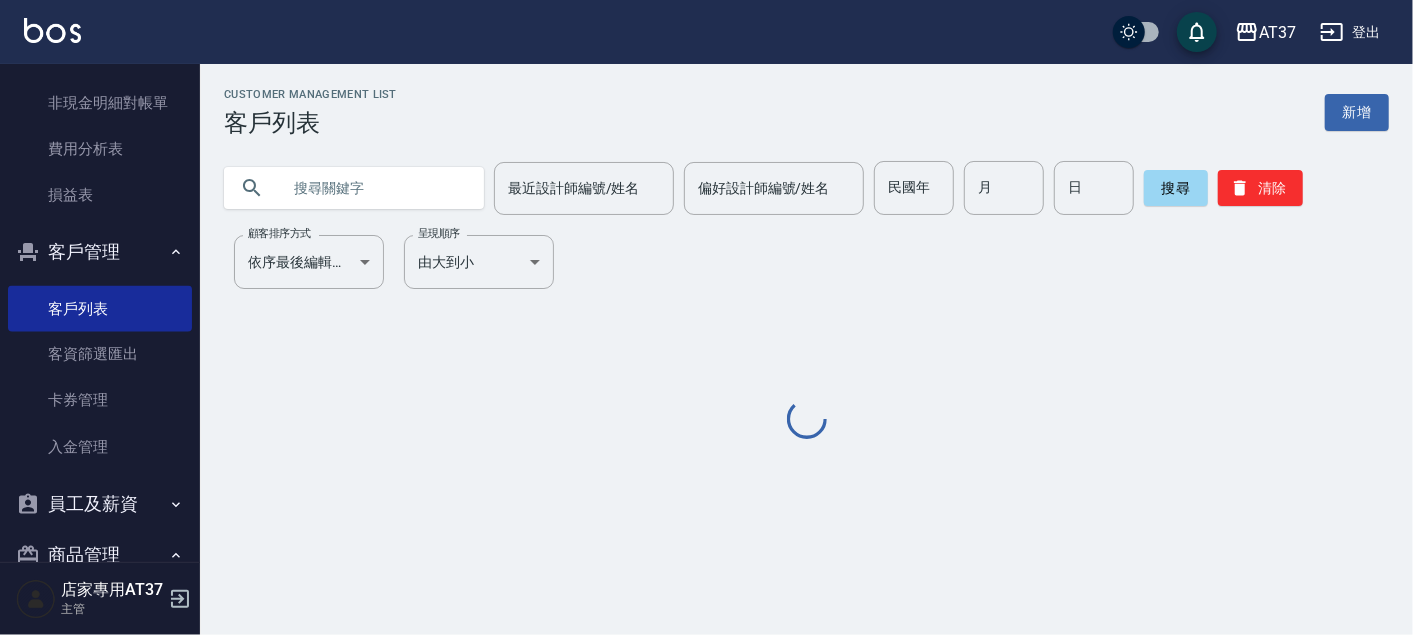 click at bounding box center (374, 188) 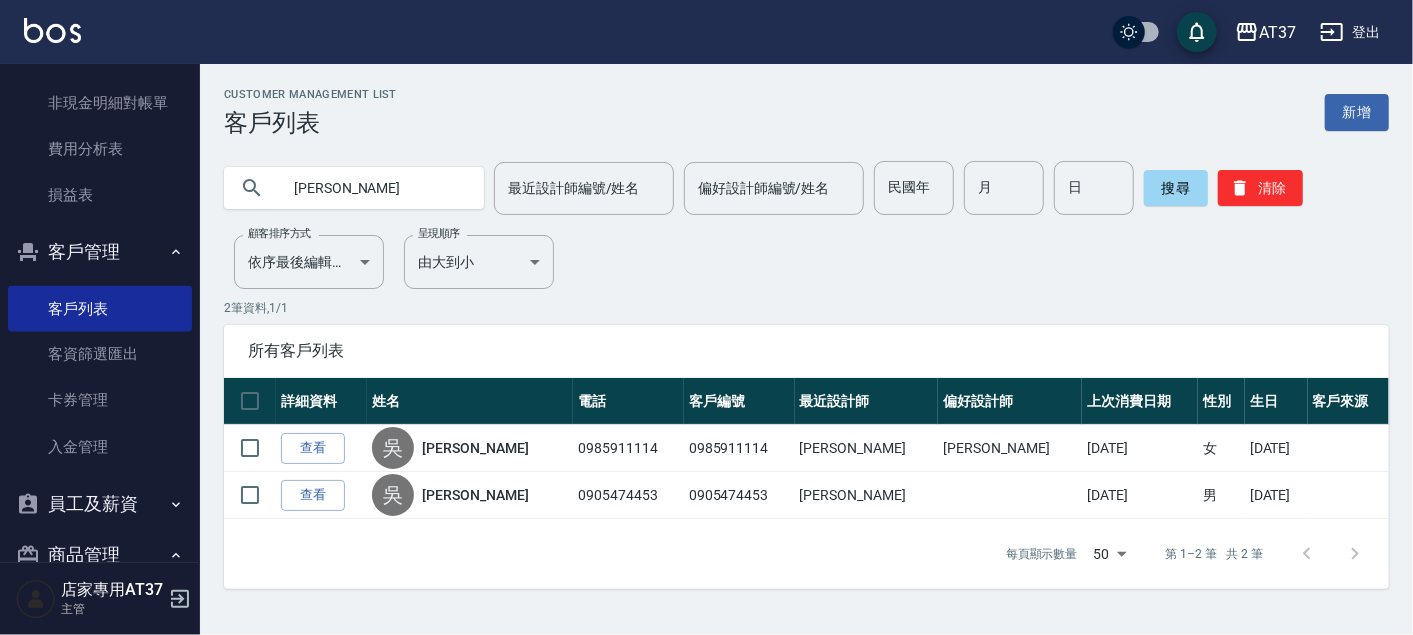 click on "[PERSON_NAME]" at bounding box center (374, 188) 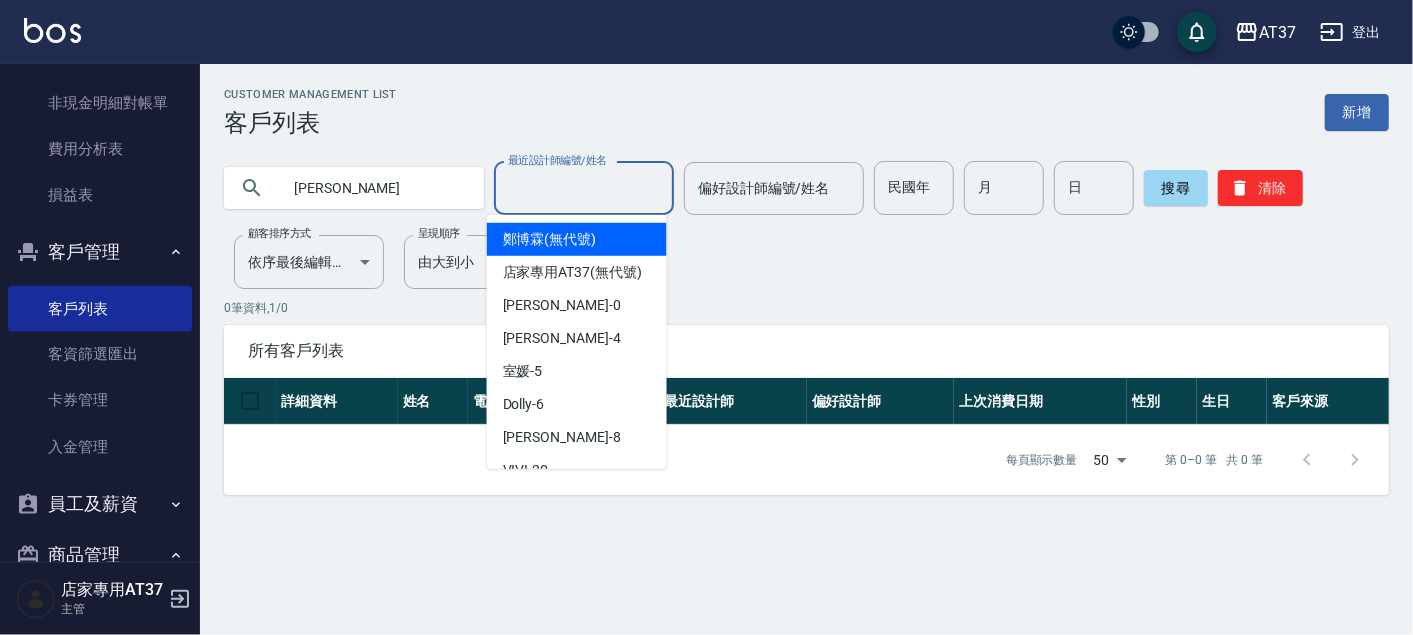 click on "最近設計師編號/姓名 最近設計師編號/姓名" at bounding box center [584, 188] 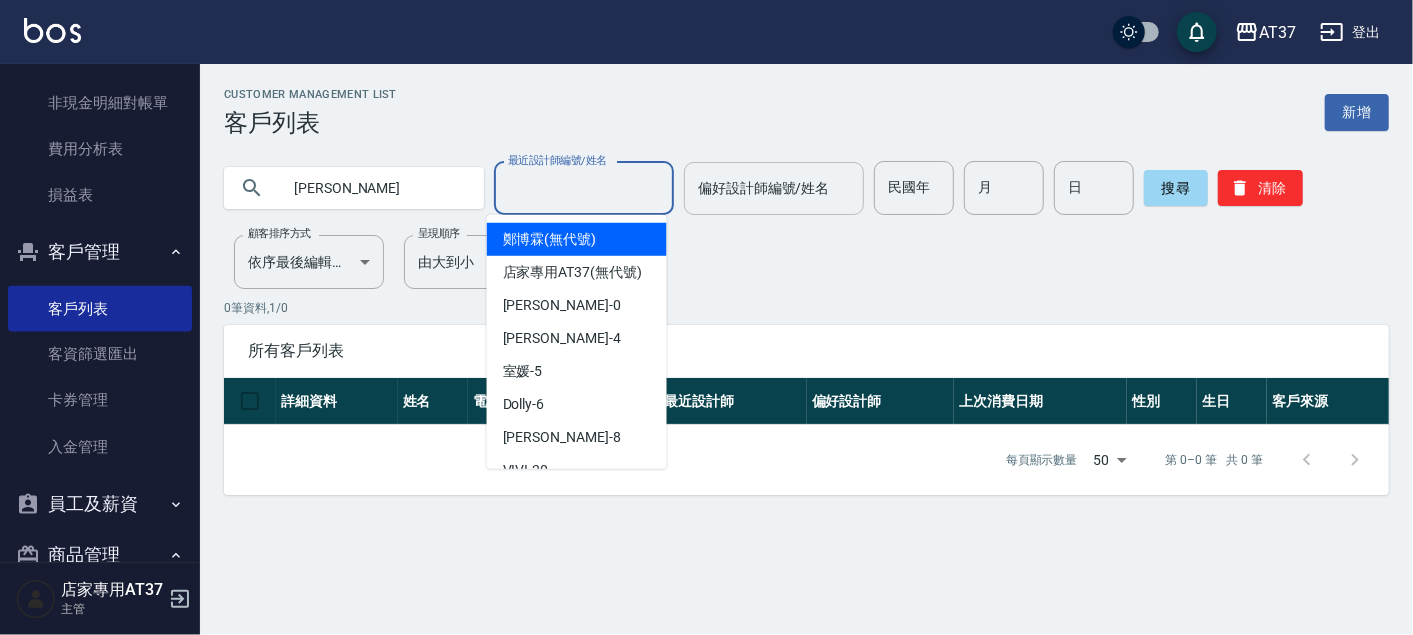 click on "偏好設計師編號/姓名" at bounding box center (774, 188) 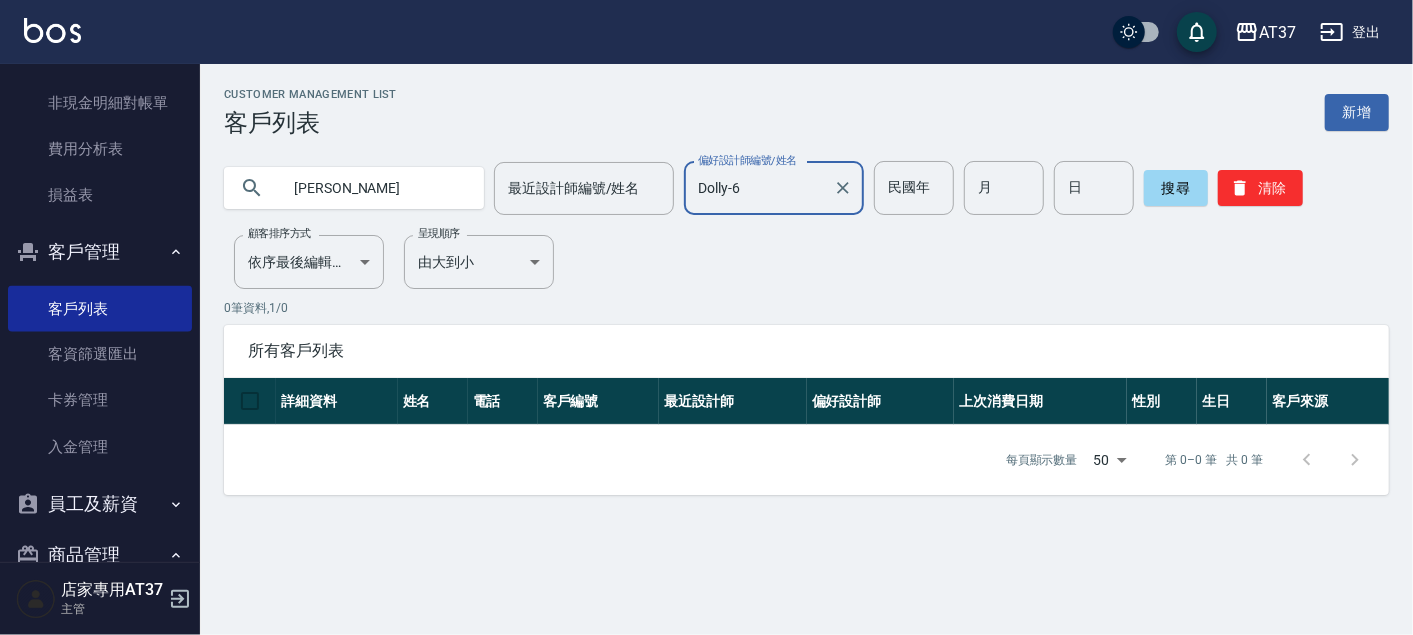 type on "Dolly-6" 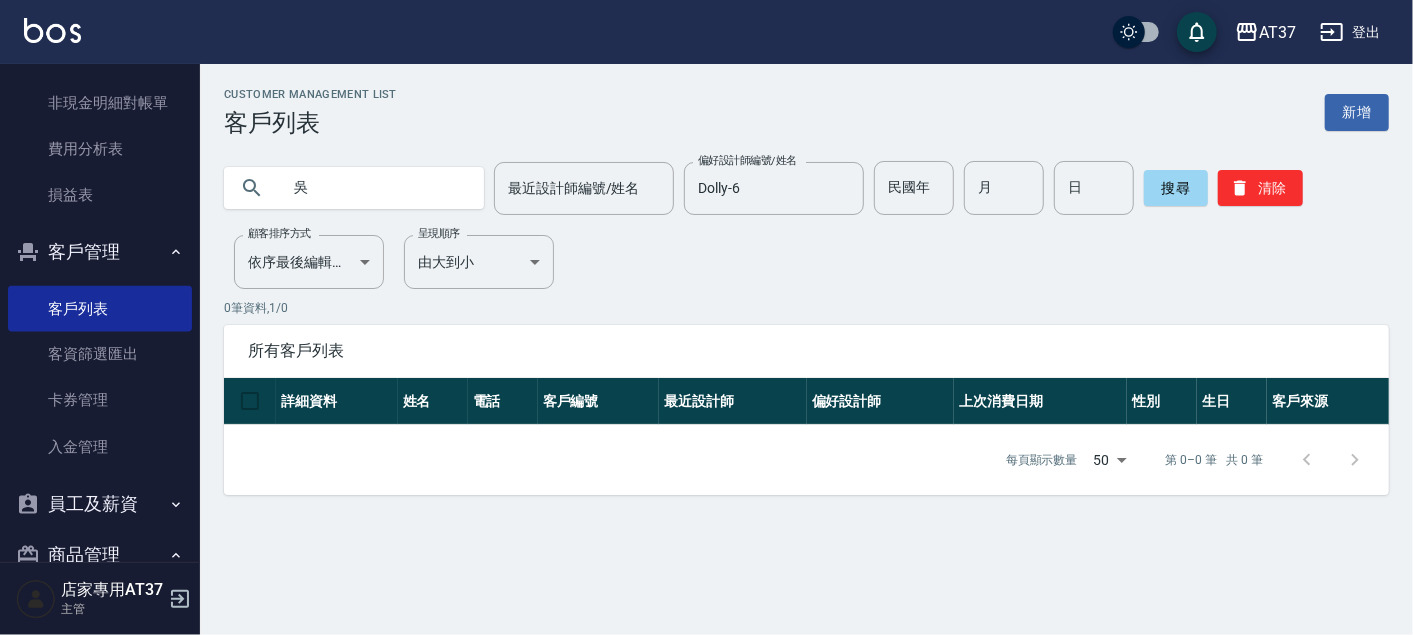 type on "吳" 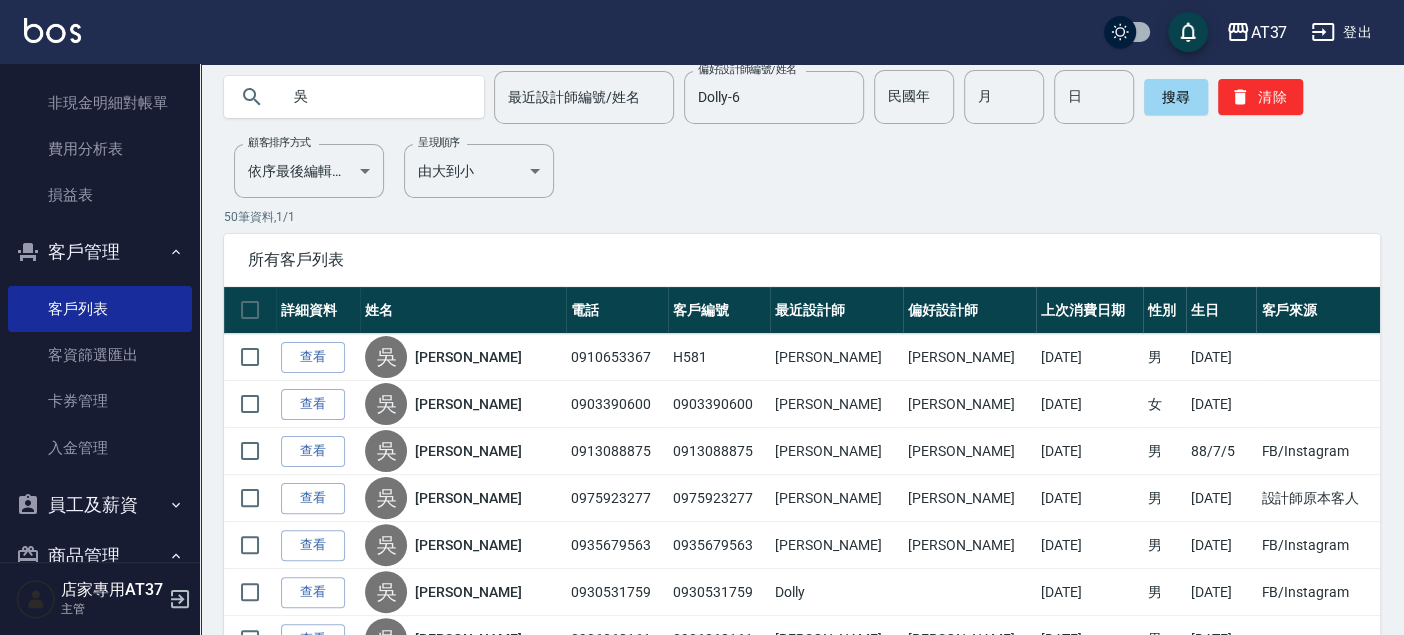 scroll, scrollTop: 0, scrollLeft: 0, axis: both 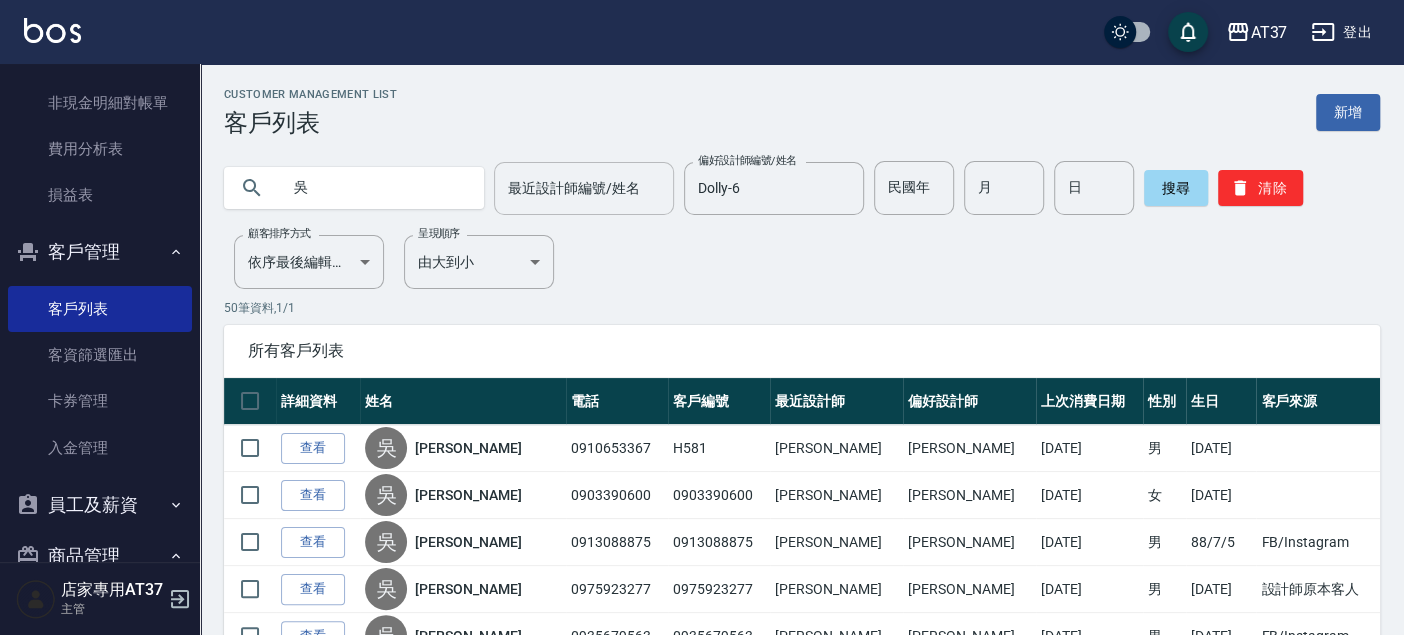 click on "最近設計師編號/姓名" at bounding box center [584, 188] 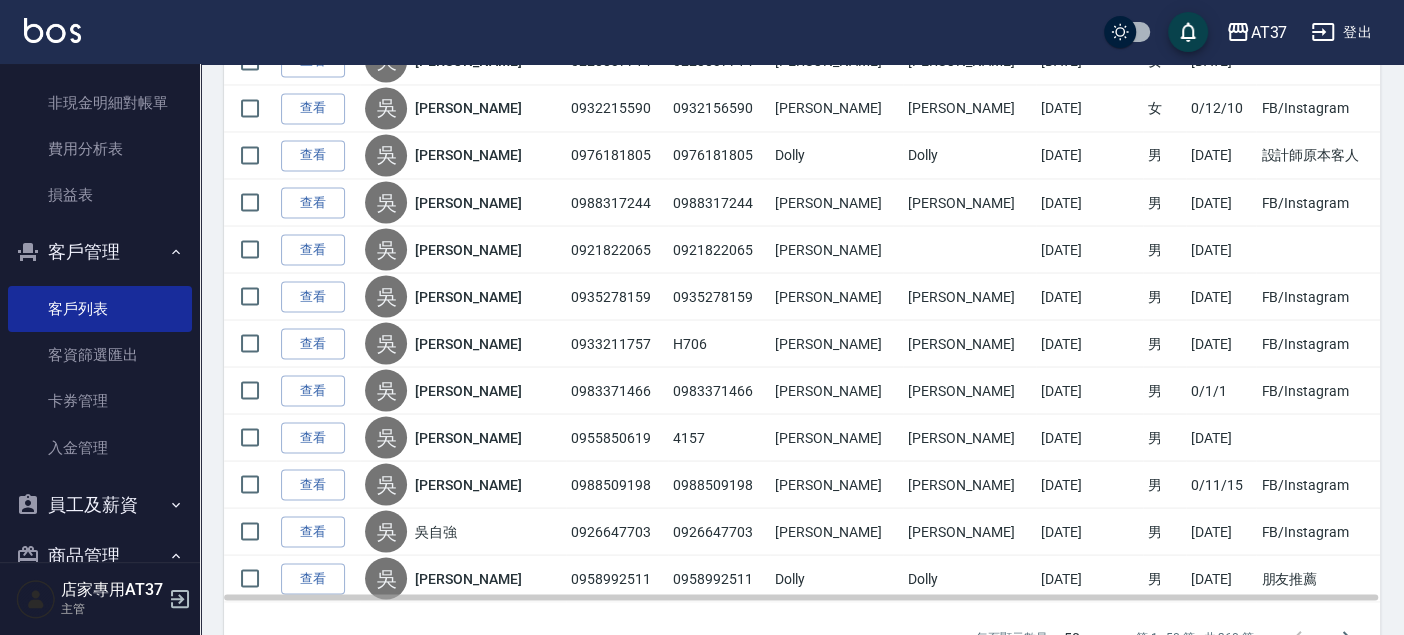 scroll, scrollTop: 2218, scrollLeft: 0, axis: vertical 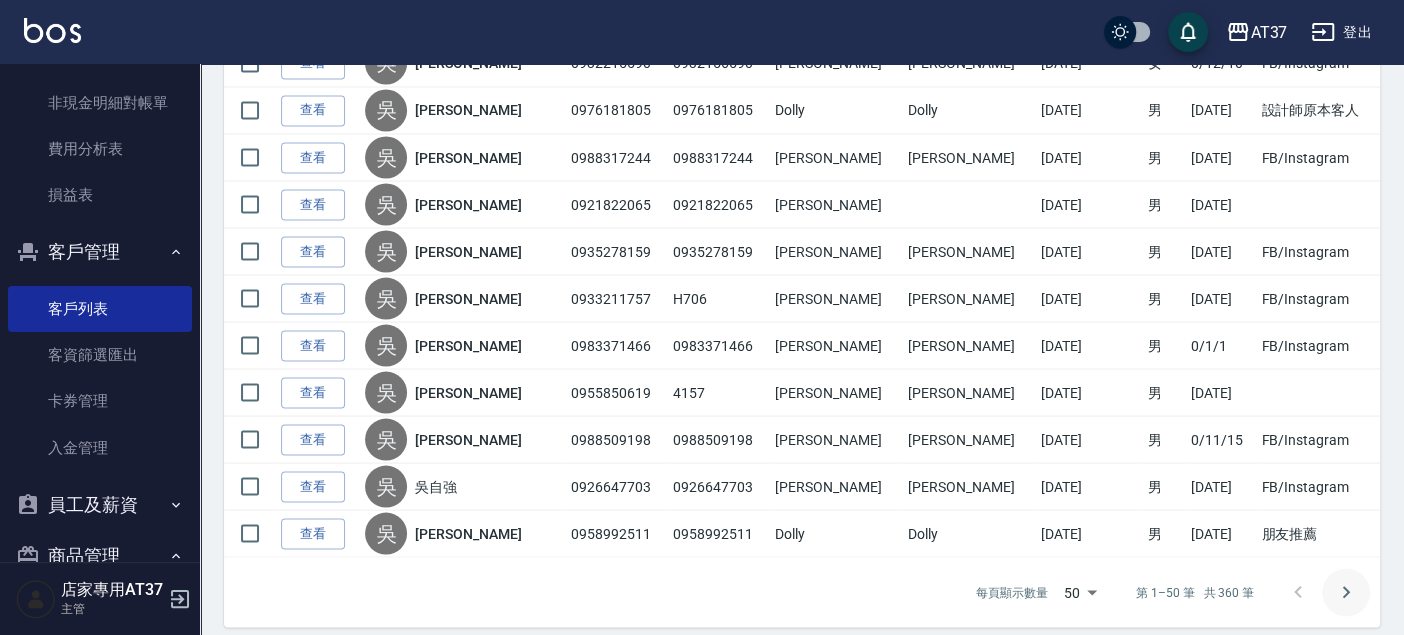 type on "Dolly-6" 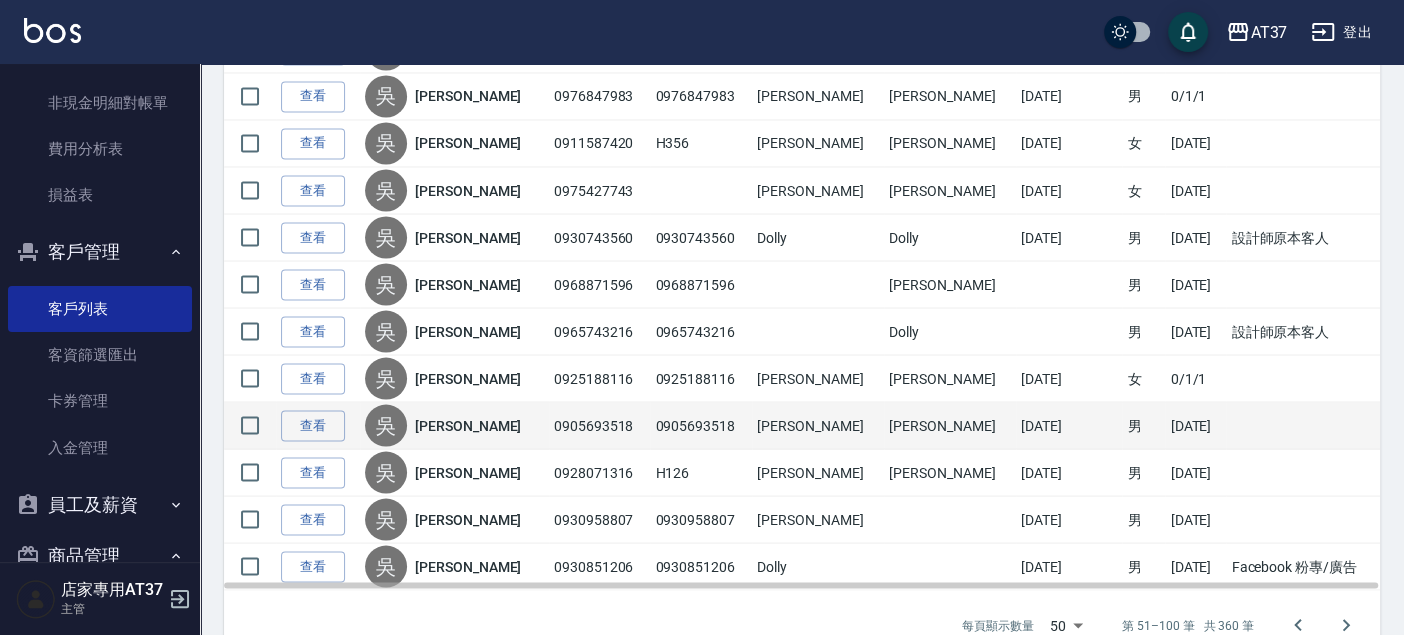 scroll, scrollTop: 2218, scrollLeft: 0, axis: vertical 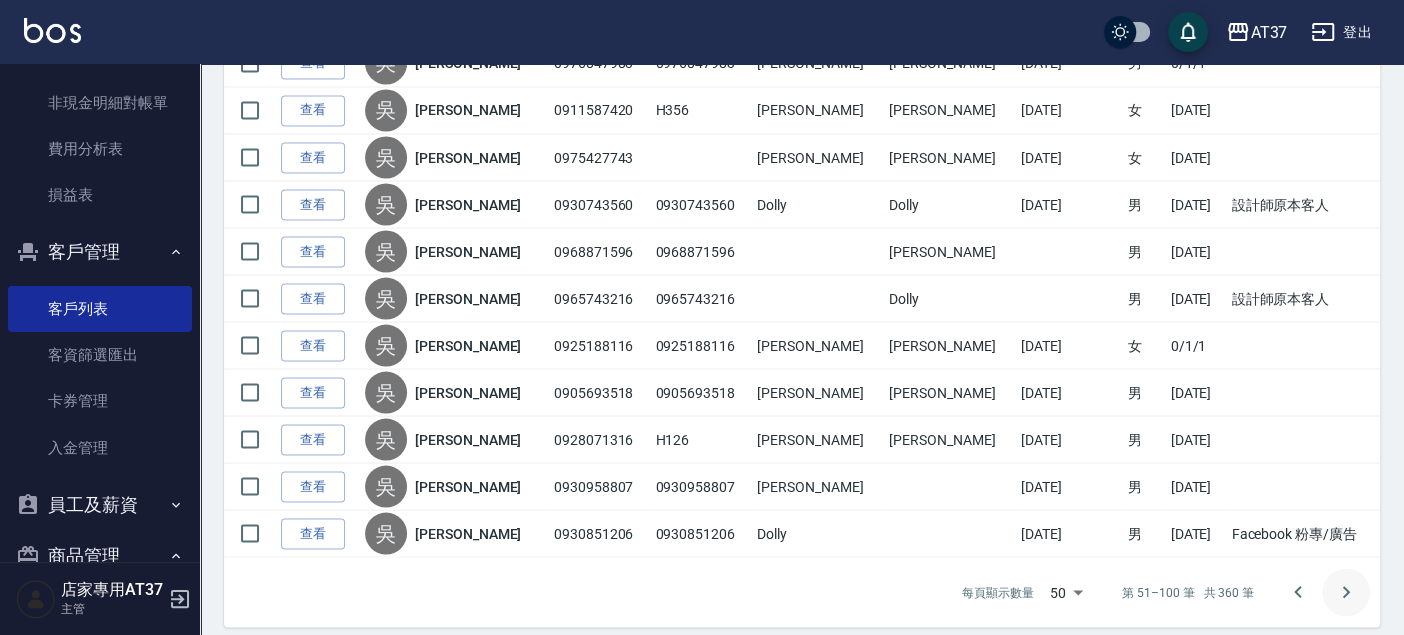 click 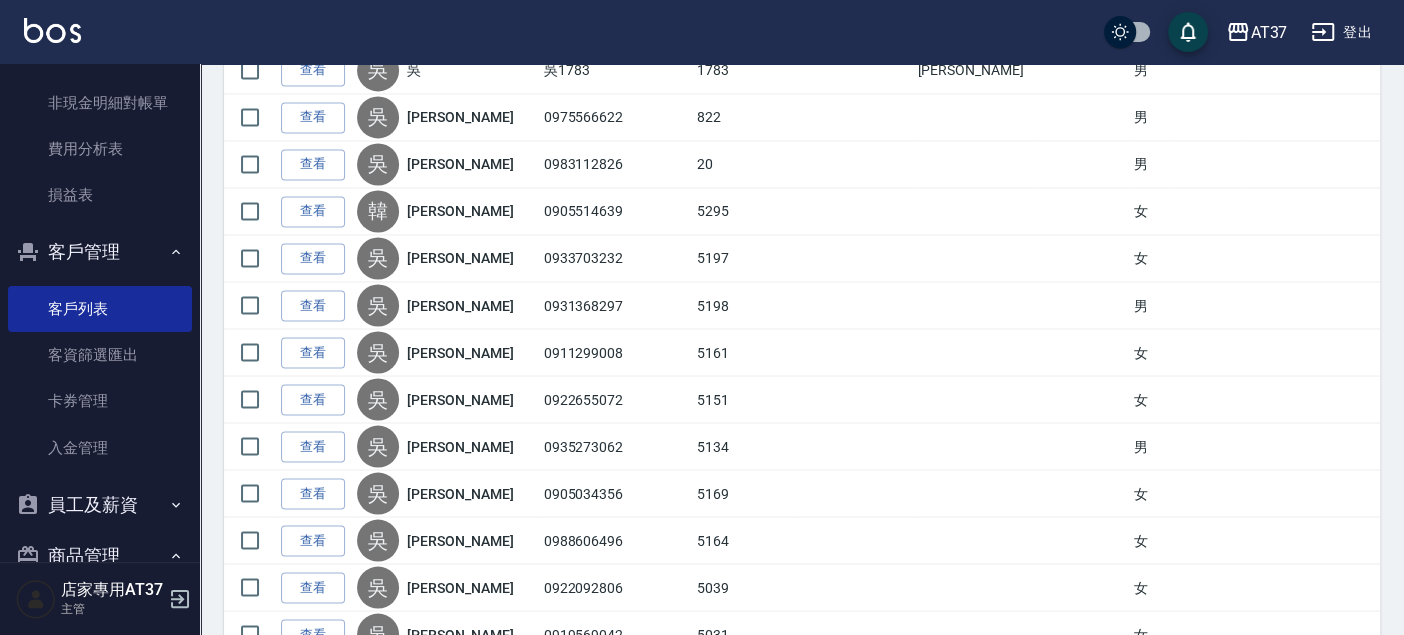 scroll, scrollTop: 2111, scrollLeft: 0, axis: vertical 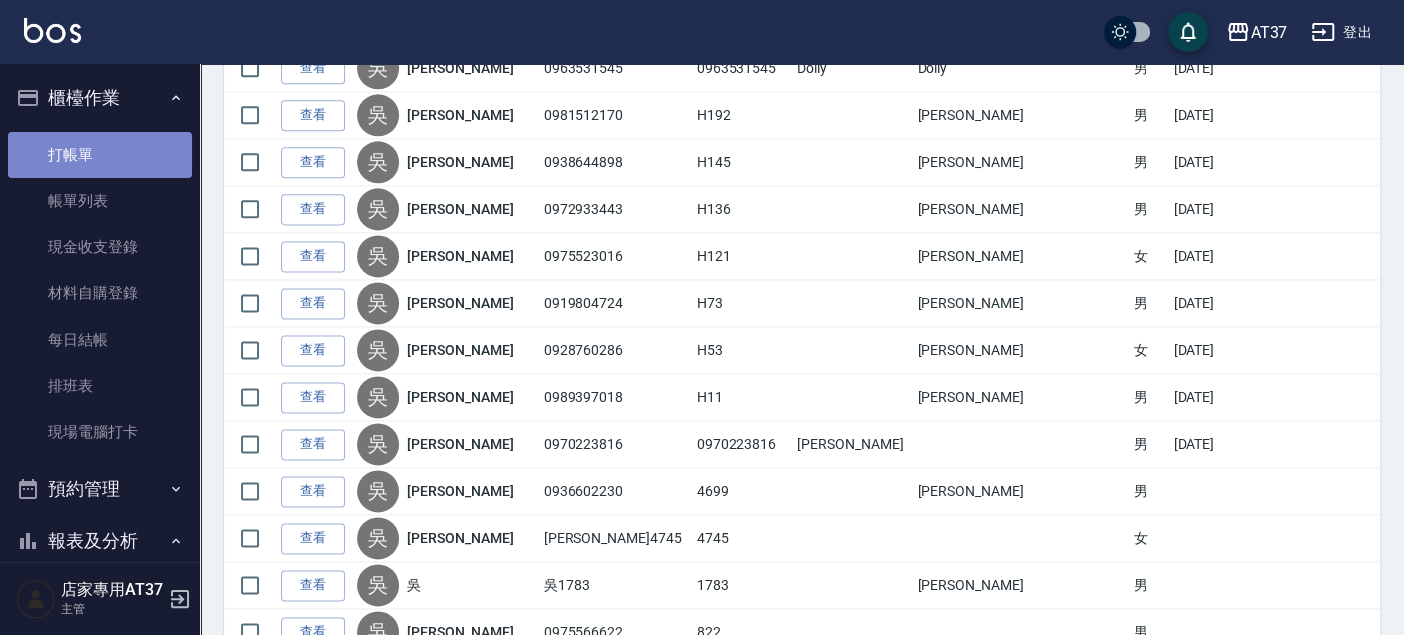 click on "打帳單" at bounding box center (100, 155) 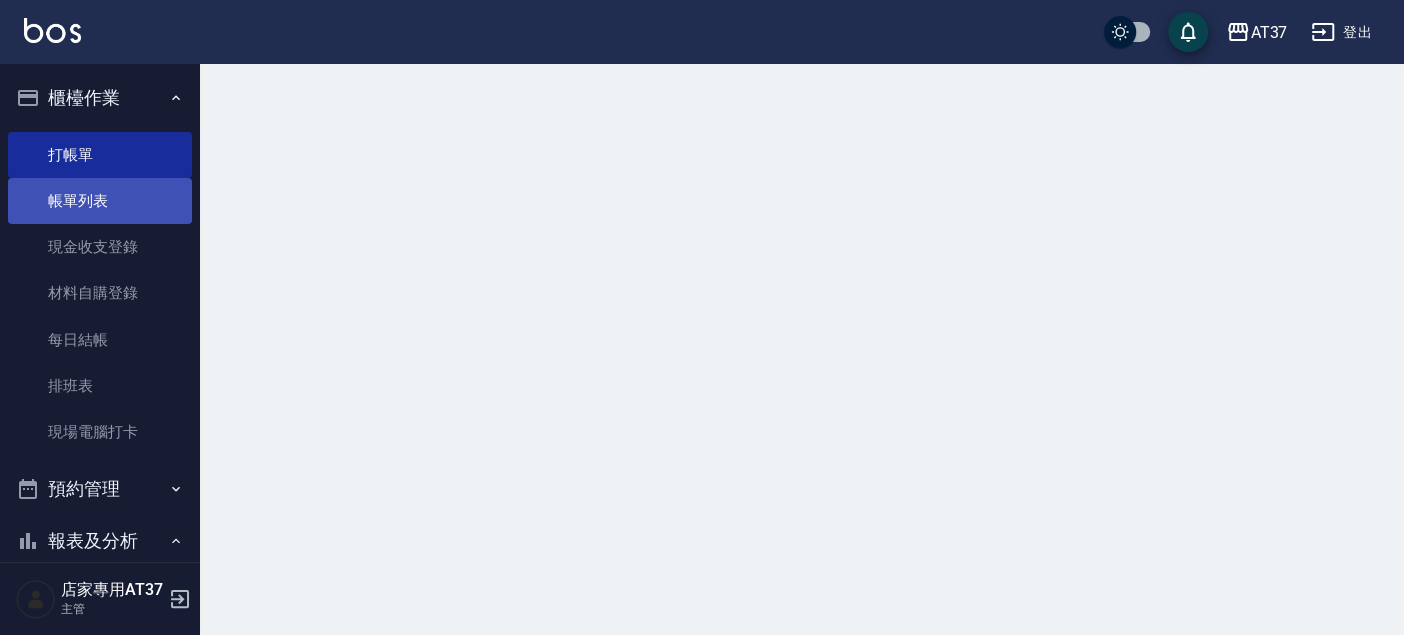 scroll, scrollTop: 0, scrollLeft: 0, axis: both 